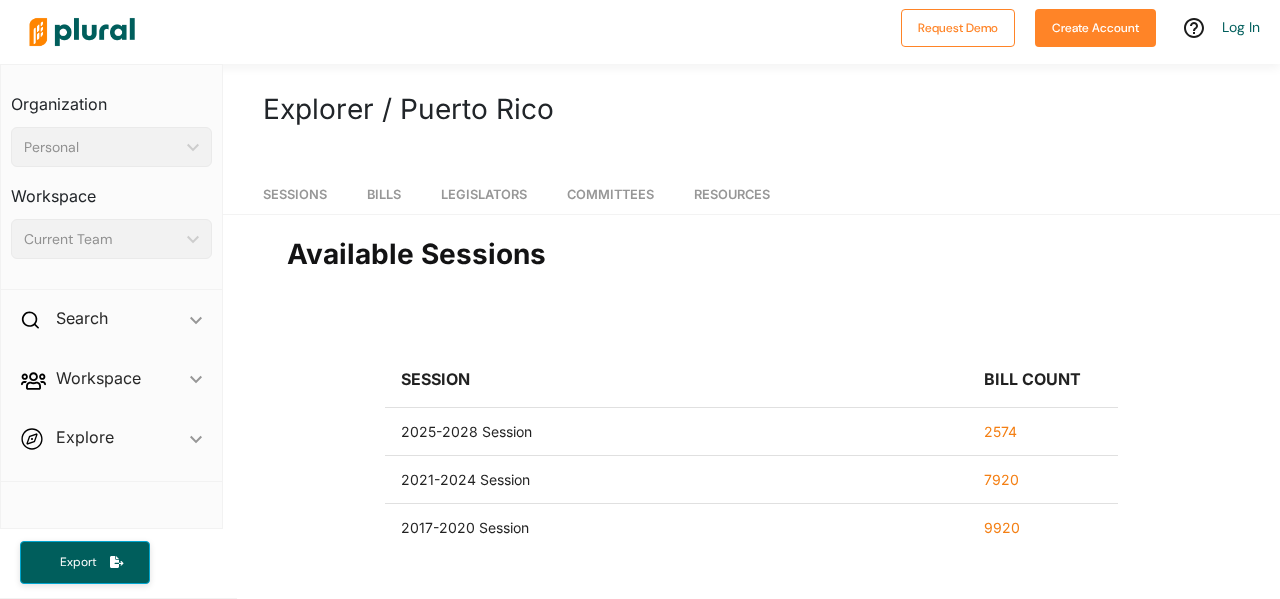 scroll, scrollTop: 0, scrollLeft: 0, axis: both 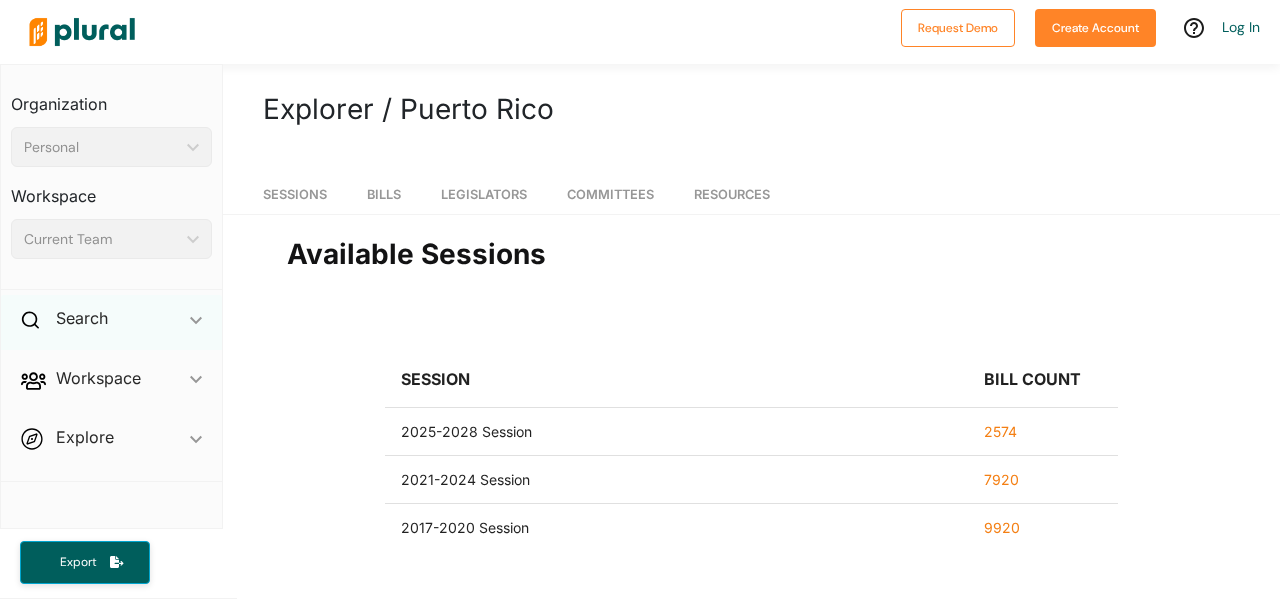 click on "Search ic_keyboard_arrow_down" at bounding box center [111, 322] 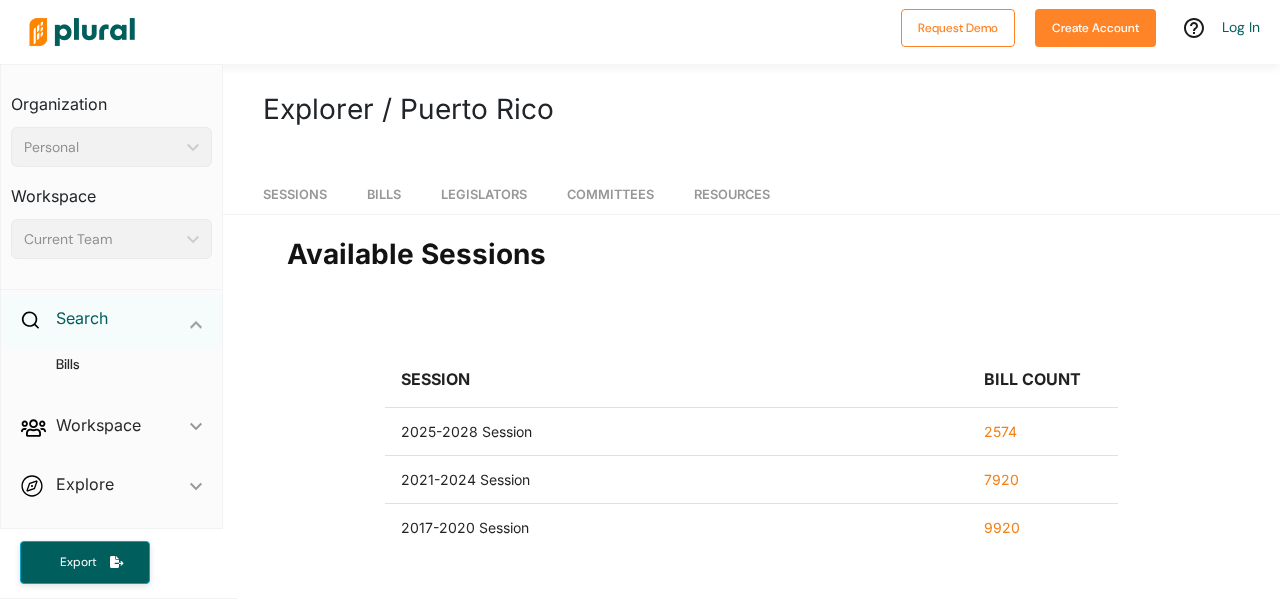 click on "Search" at bounding box center (82, 318) 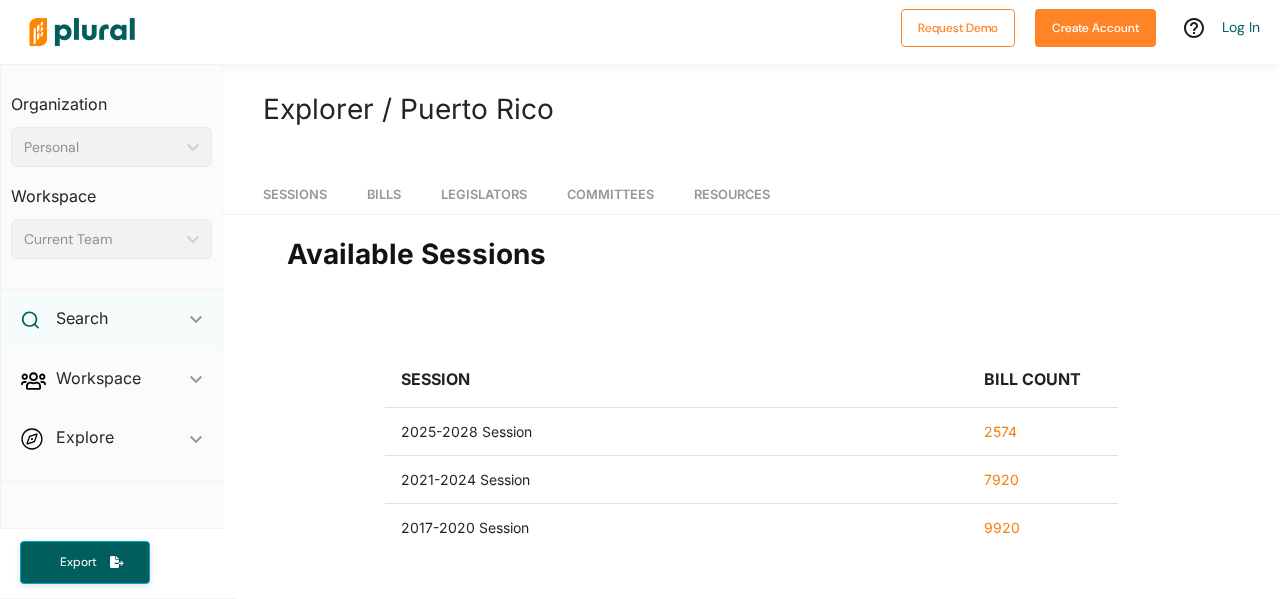 click 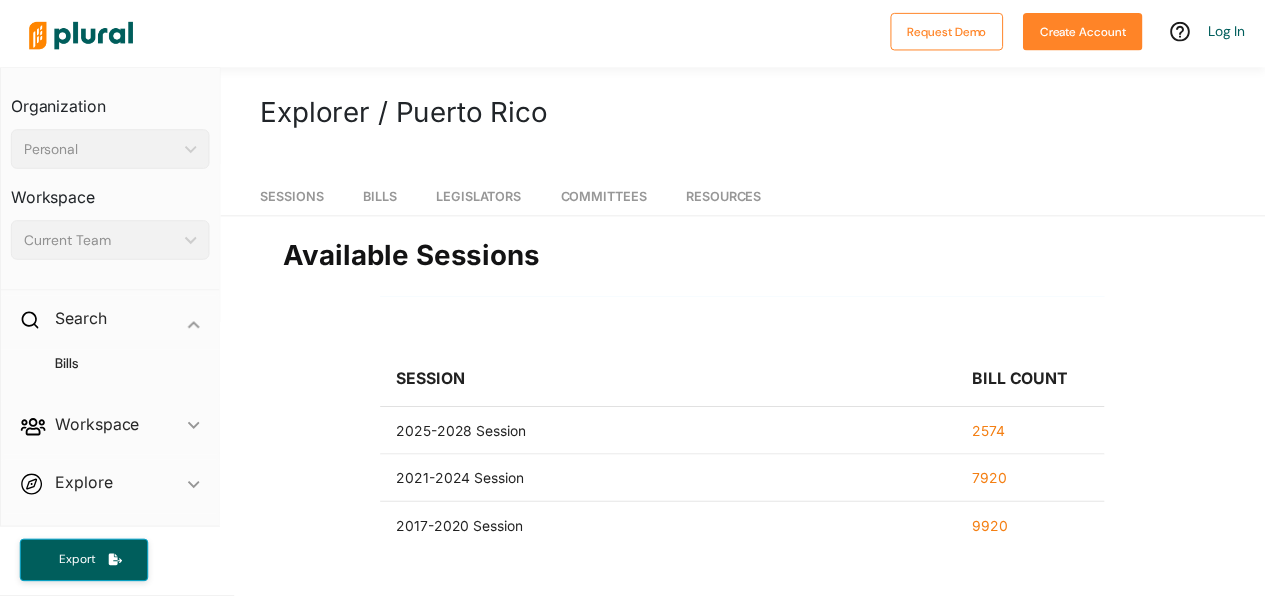 scroll, scrollTop: 0, scrollLeft: 0, axis: both 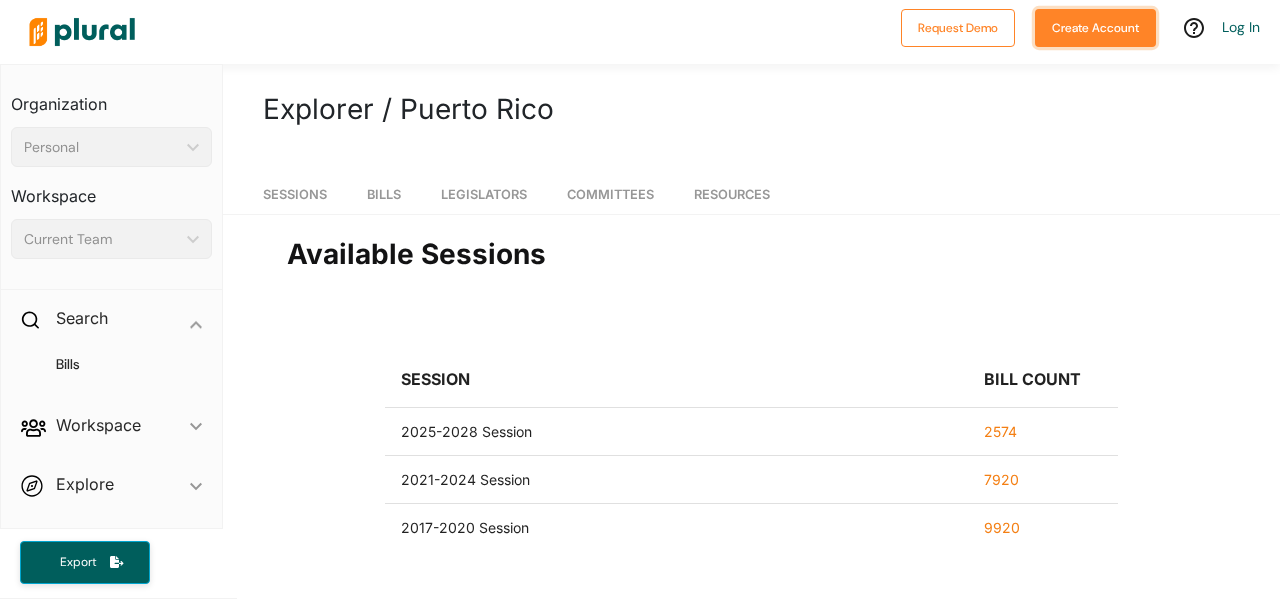 click on "Create Account" at bounding box center (1095, 28) 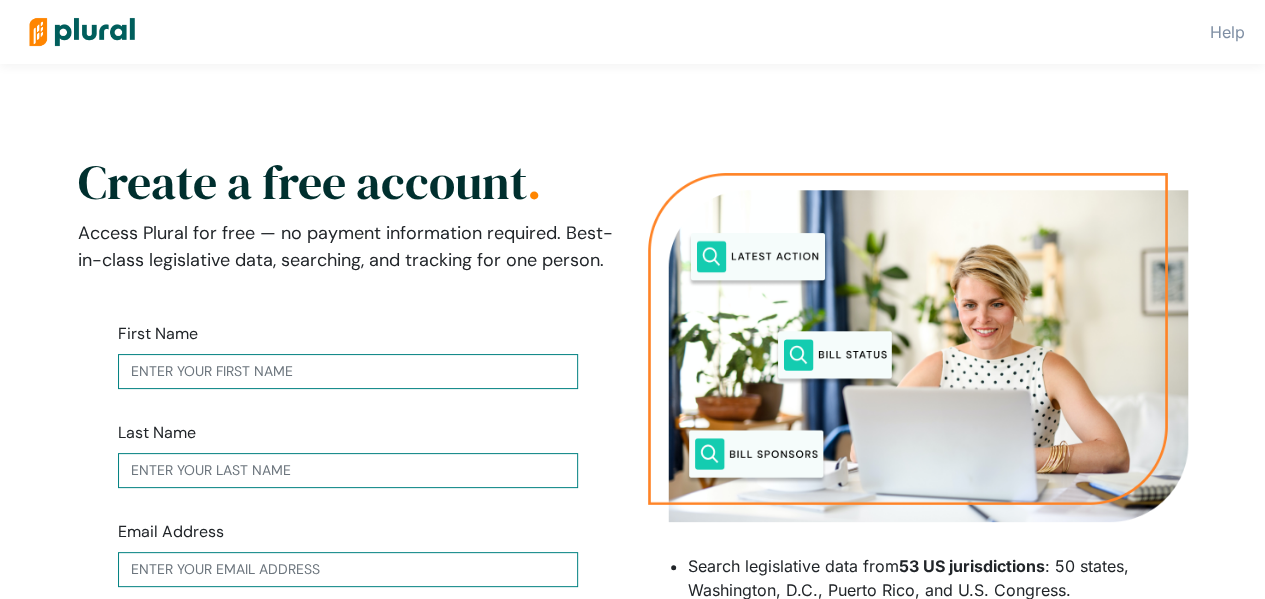 click on "First Name" at bounding box center (348, 355) 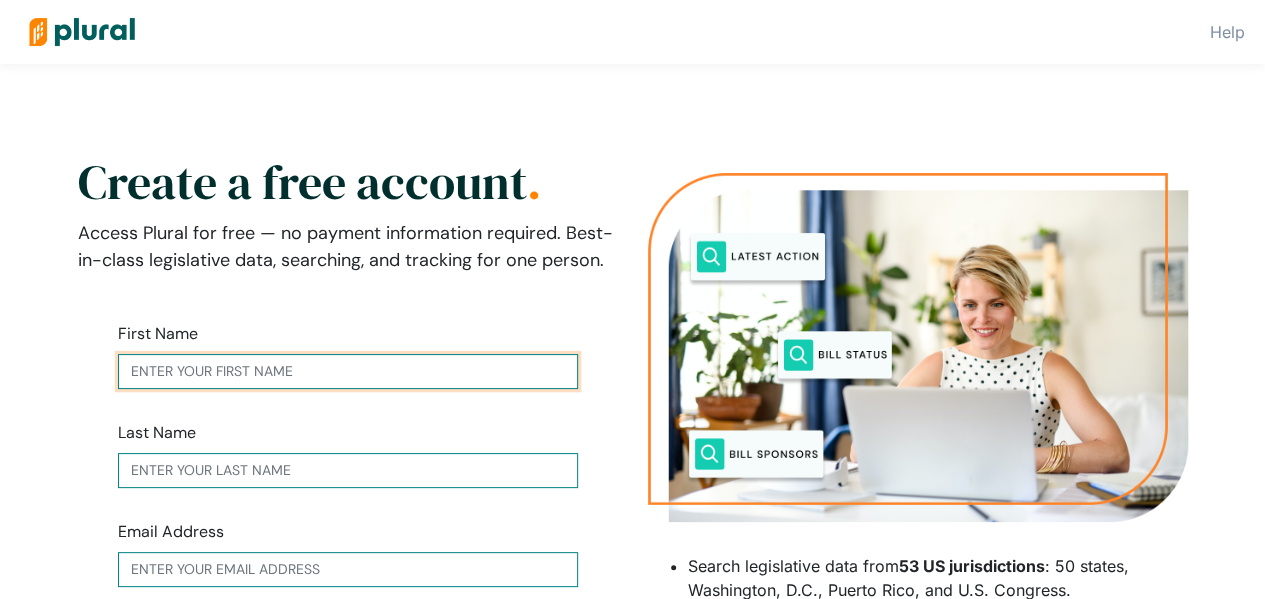 click at bounding box center (348, 371) 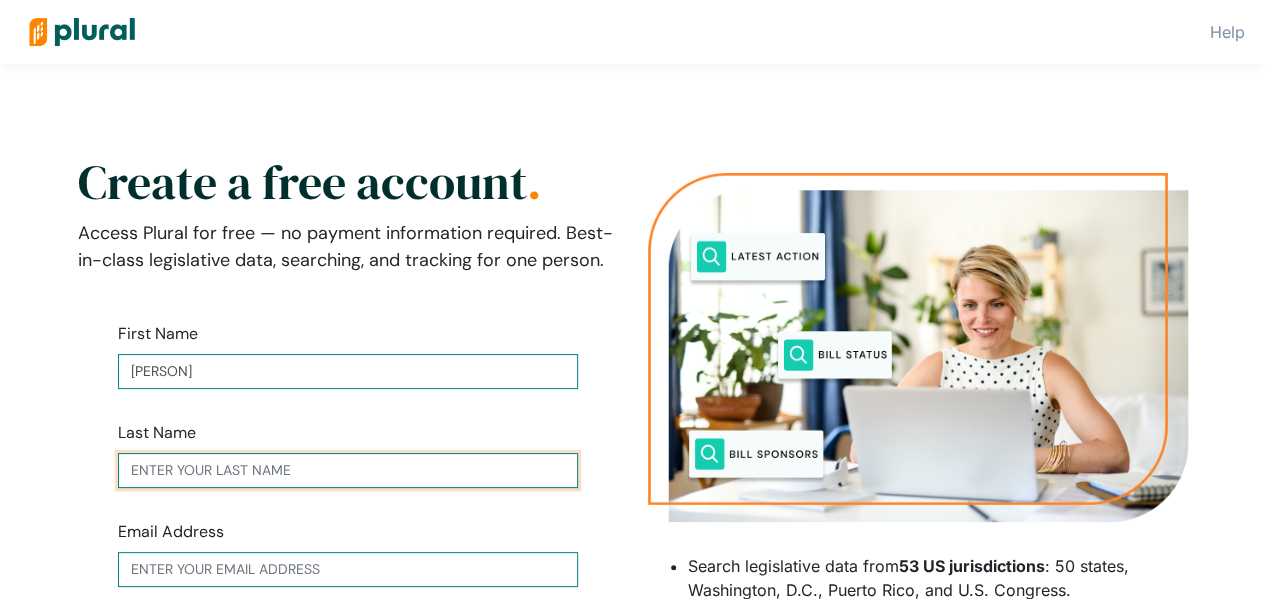 type on "Gillooly" 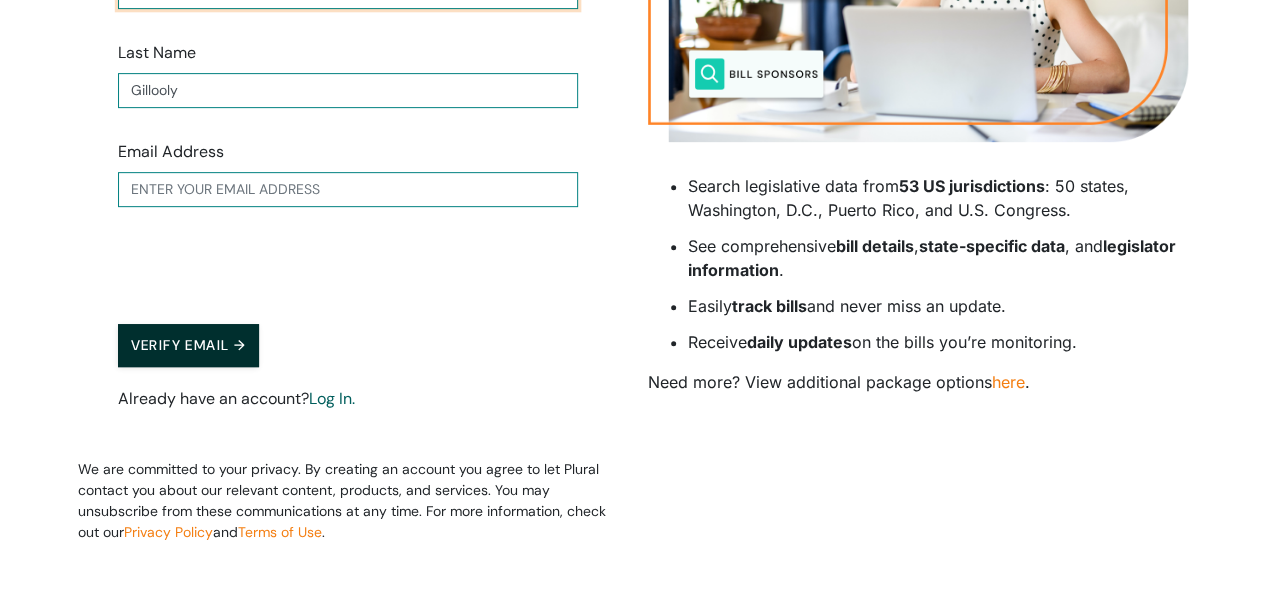 scroll, scrollTop: 400, scrollLeft: 0, axis: vertical 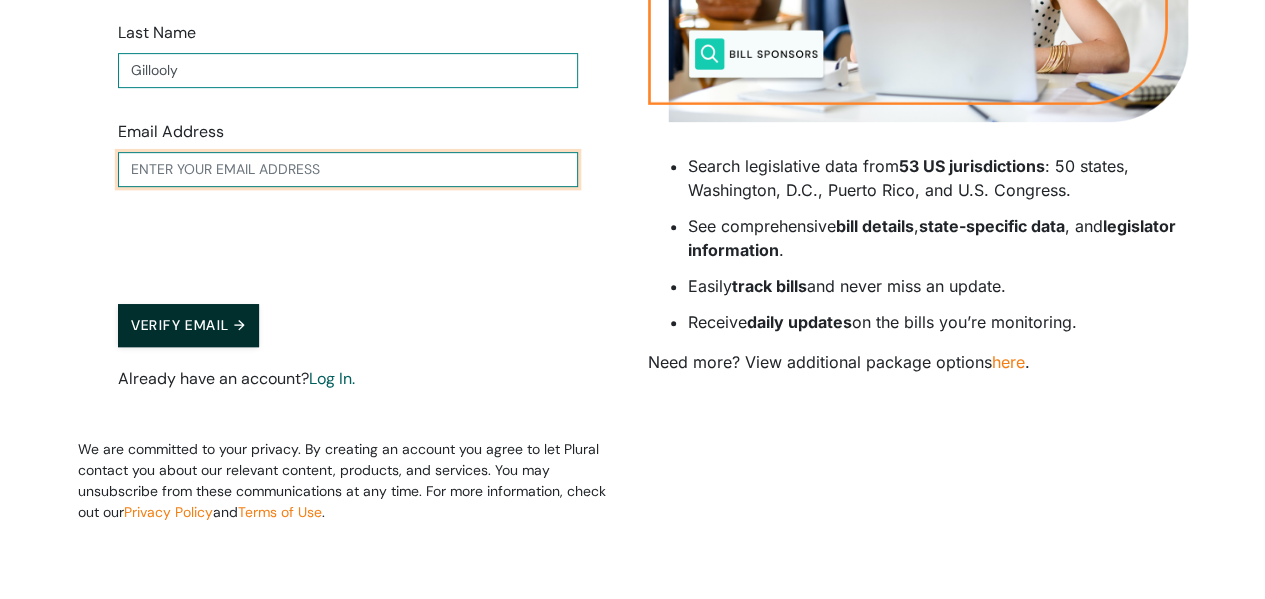click at bounding box center [348, 169] 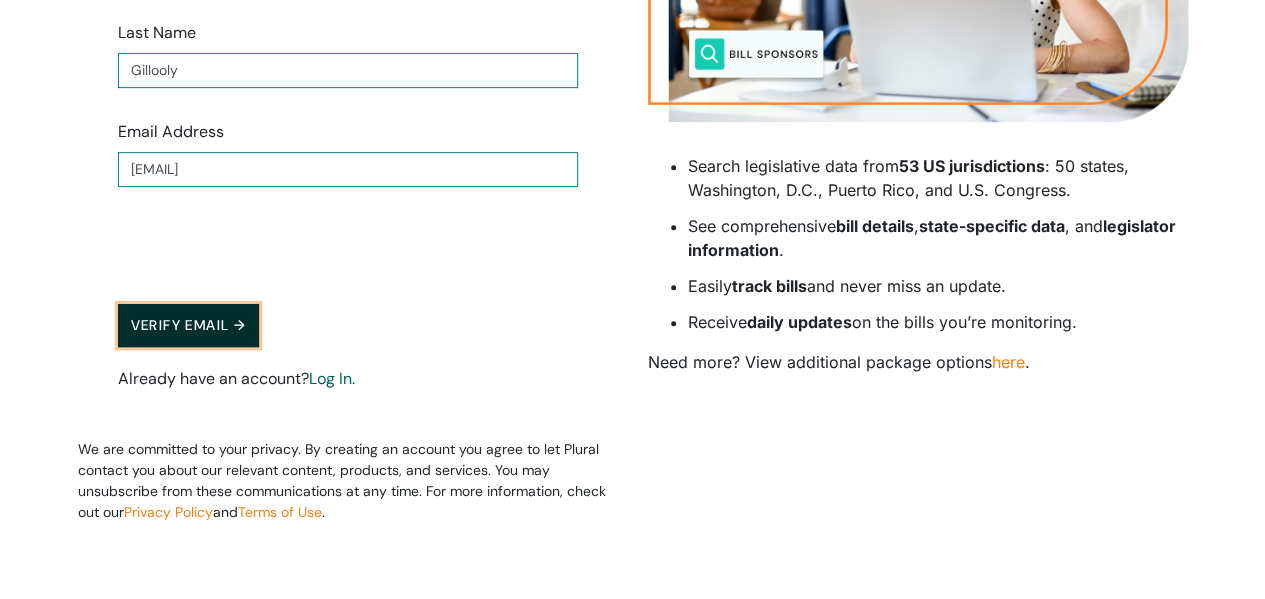 click on "Verify Email →" at bounding box center (189, 325) 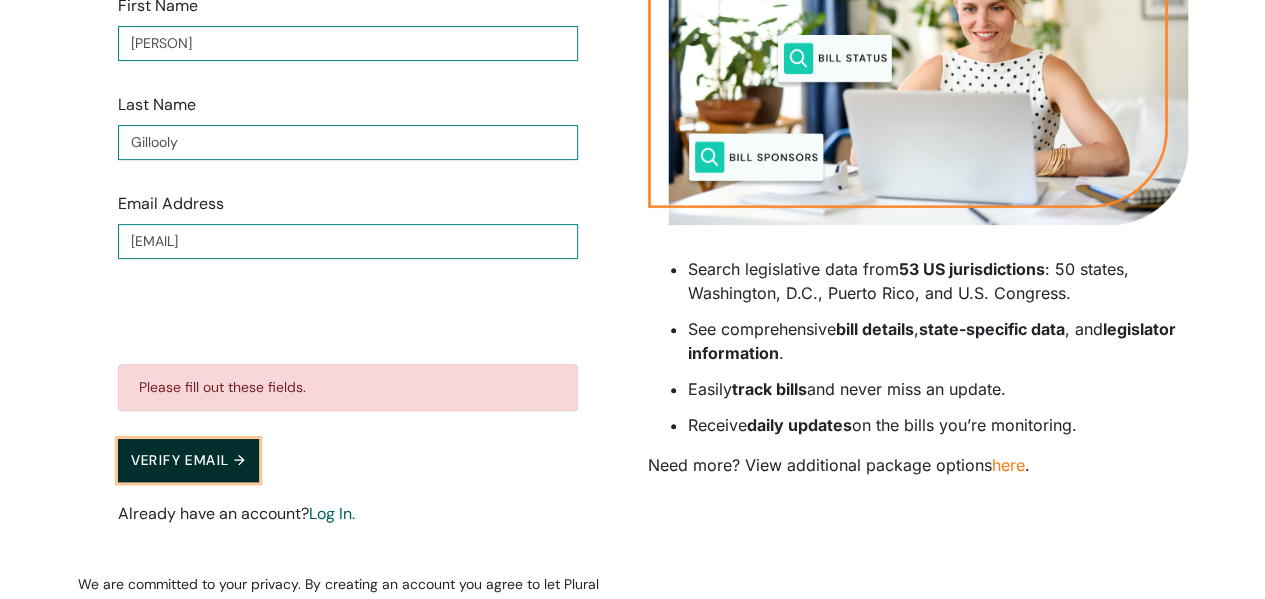 scroll, scrollTop: 400, scrollLeft: 0, axis: vertical 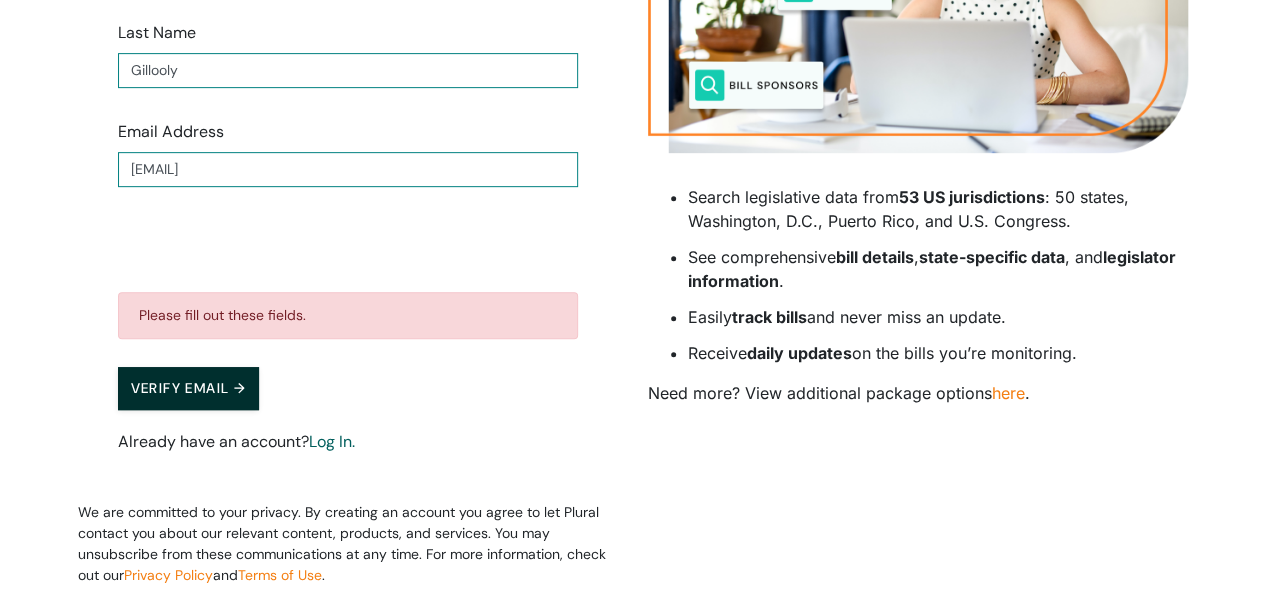 click on "First Name Rachel Last Name Gillooly Email Address [EMAIL] Please fill out these fields. Verify Email → Already have an account?  Log In." at bounding box center (348, 196) 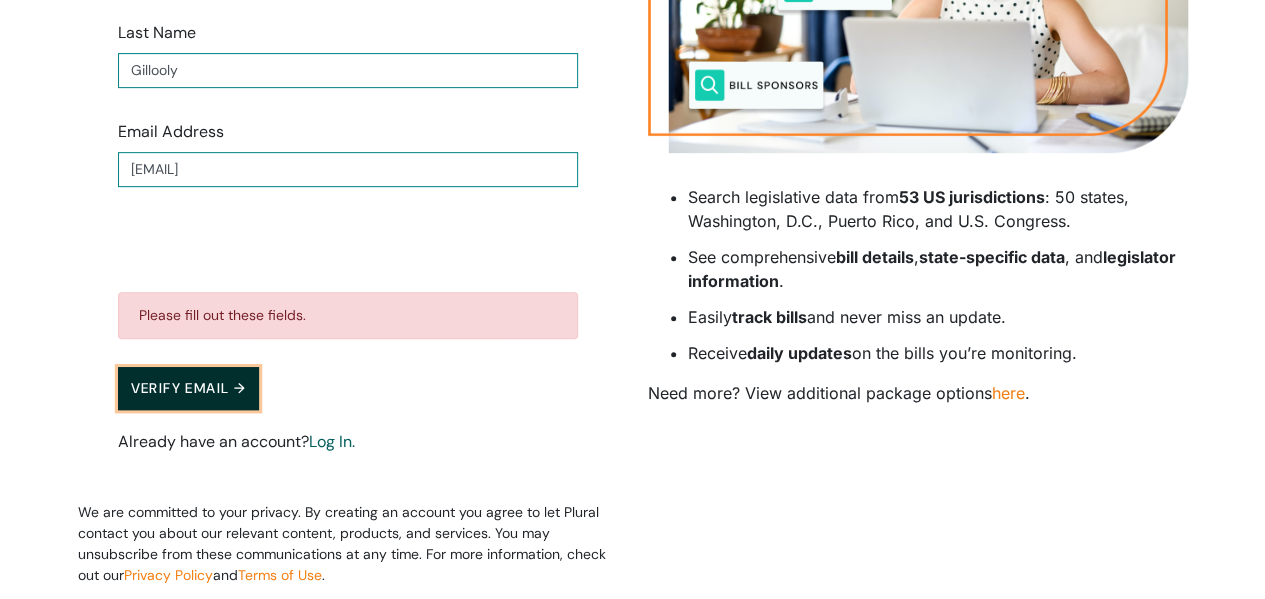 click on "Verify Email →" at bounding box center (189, 388) 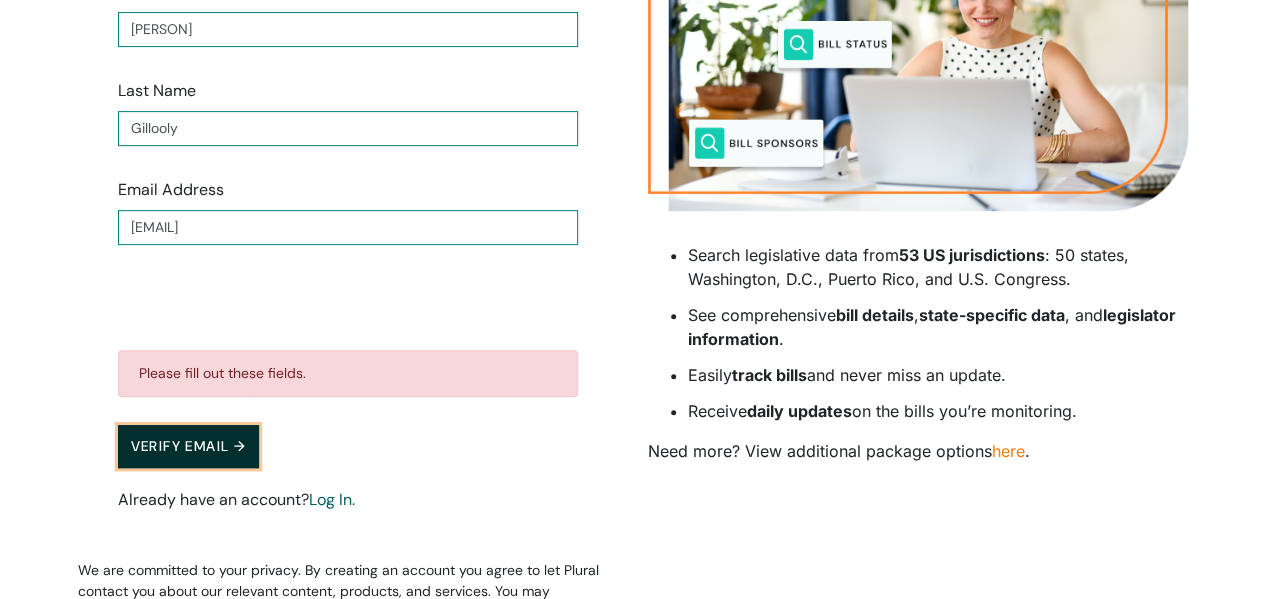 scroll, scrollTop: 371, scrollLeft: 0, axis: vertical 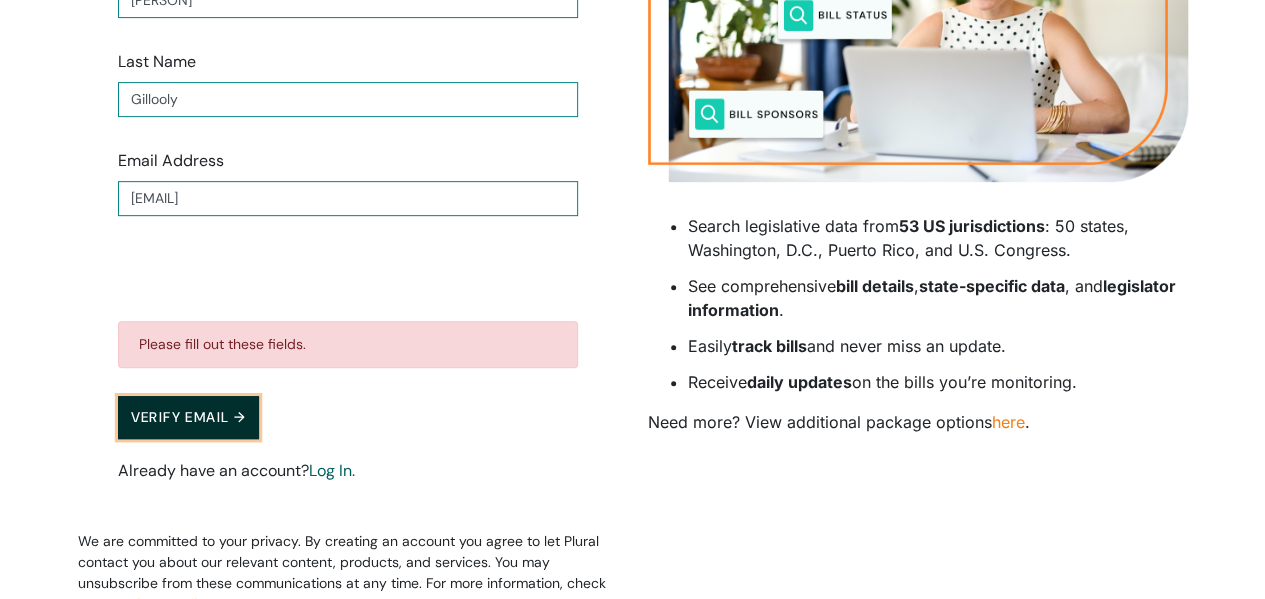 click on "Verify Email →" at bounding box center [189, 417] 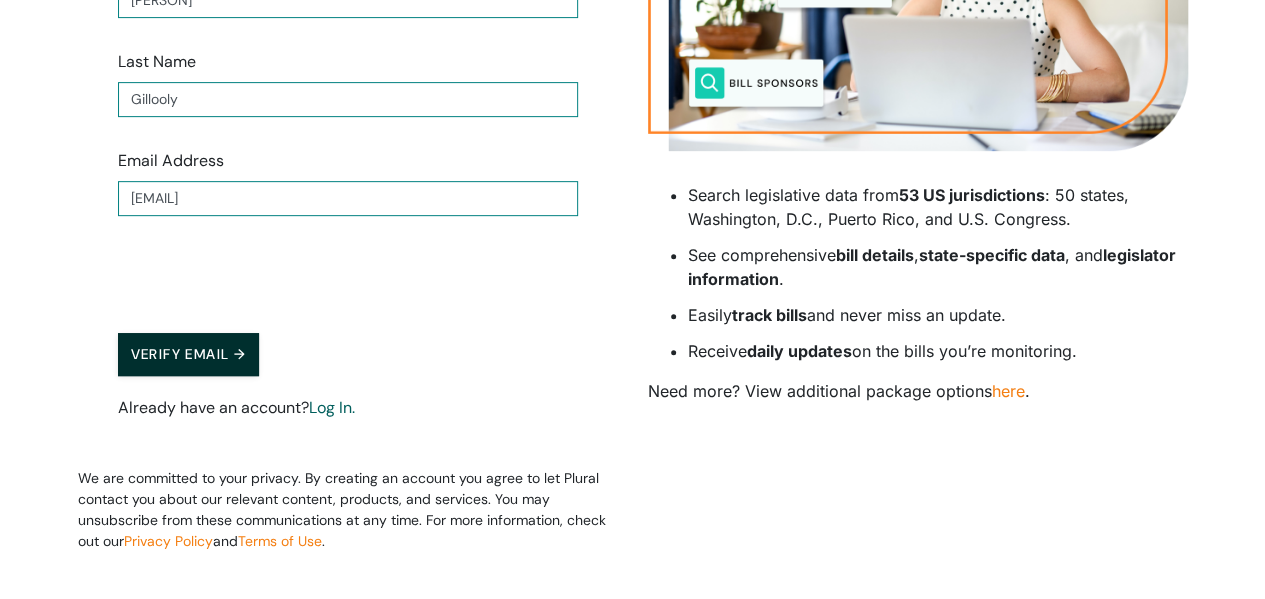 scroll, scrollTop: 64, scrollLeft: 0, axis: vertical 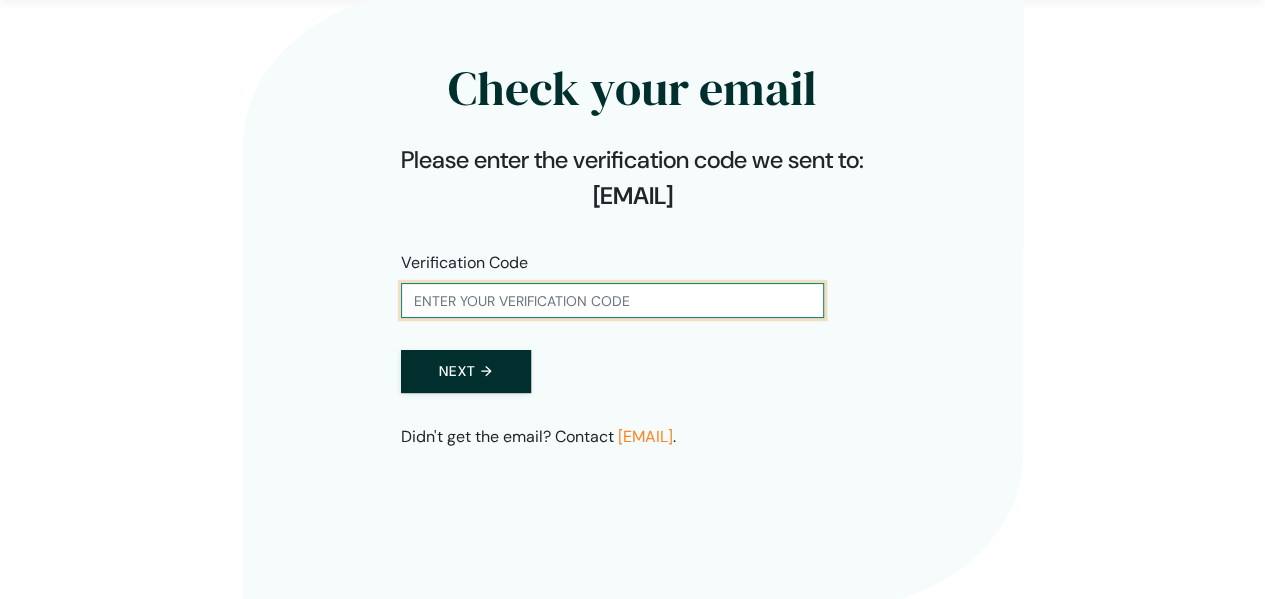 click at bounding box center [612, 300] 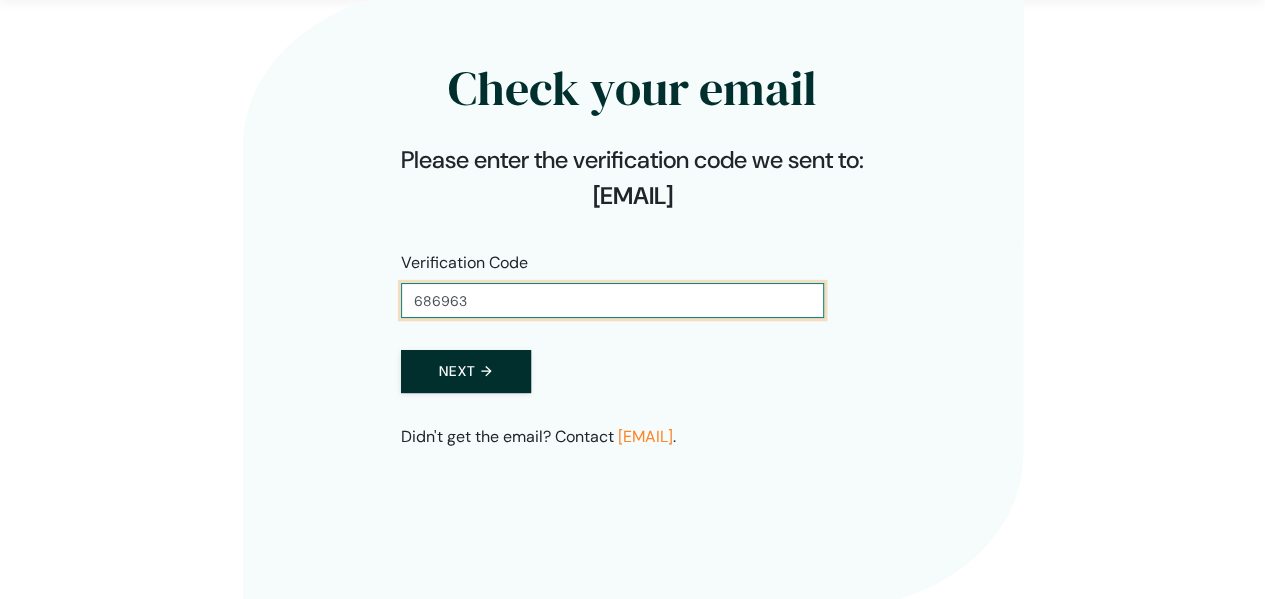 type on "686963" 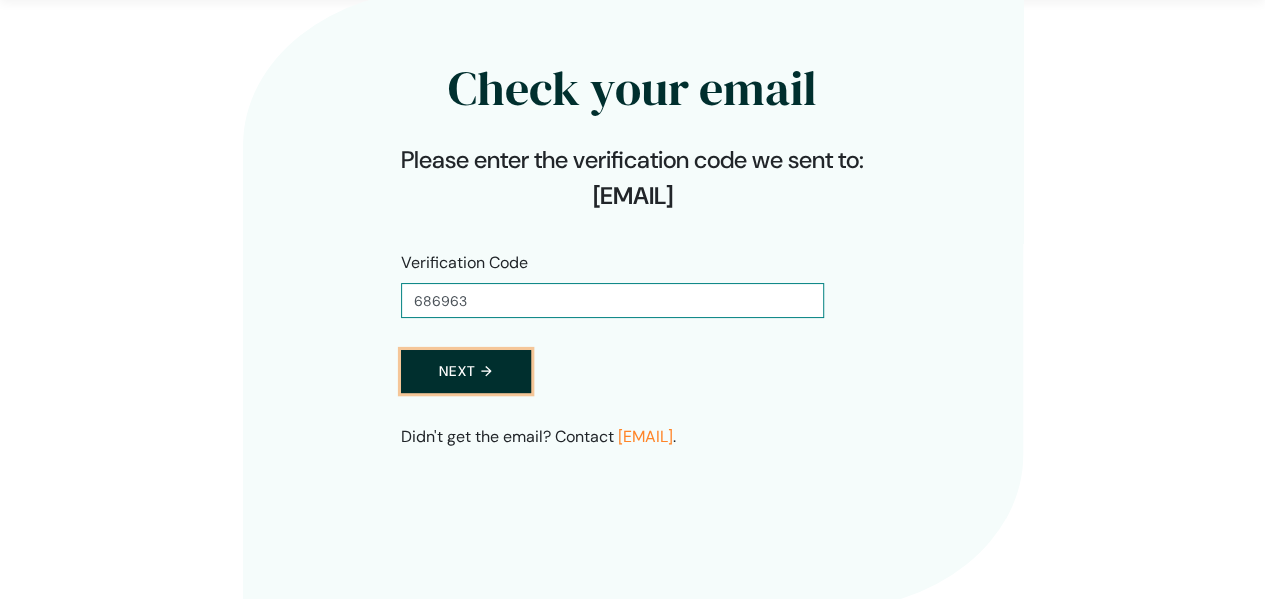 click on "Next →" at bounding box center (466, 371) 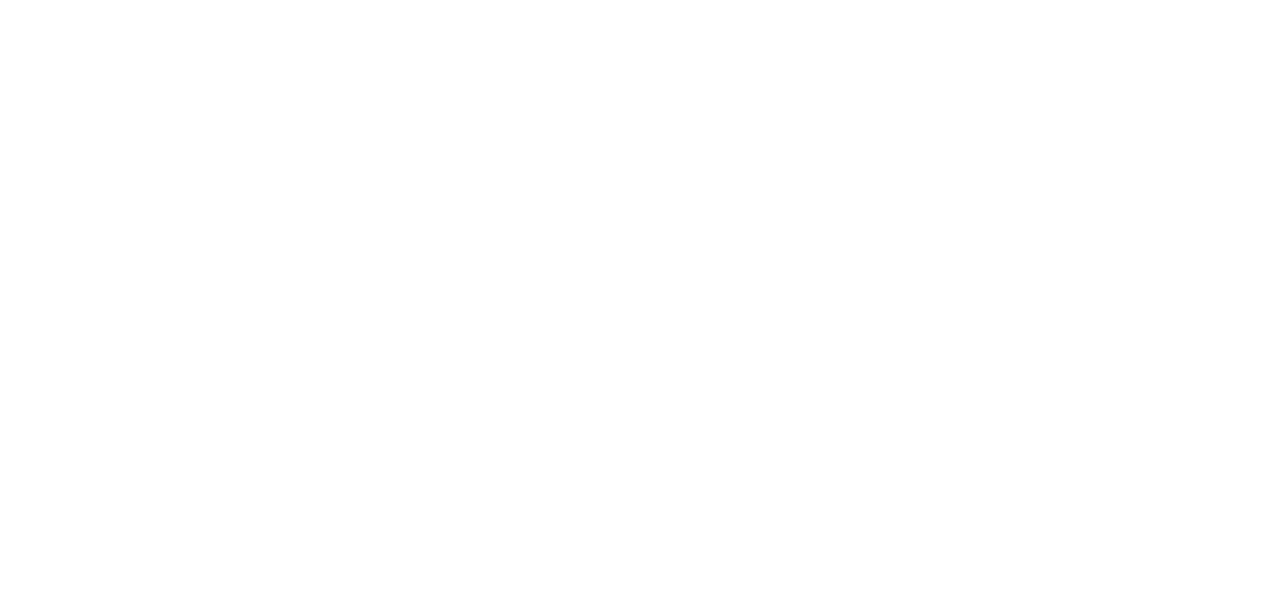 scroll, scrollTop: 0, scrollLeft: 0, axis: both 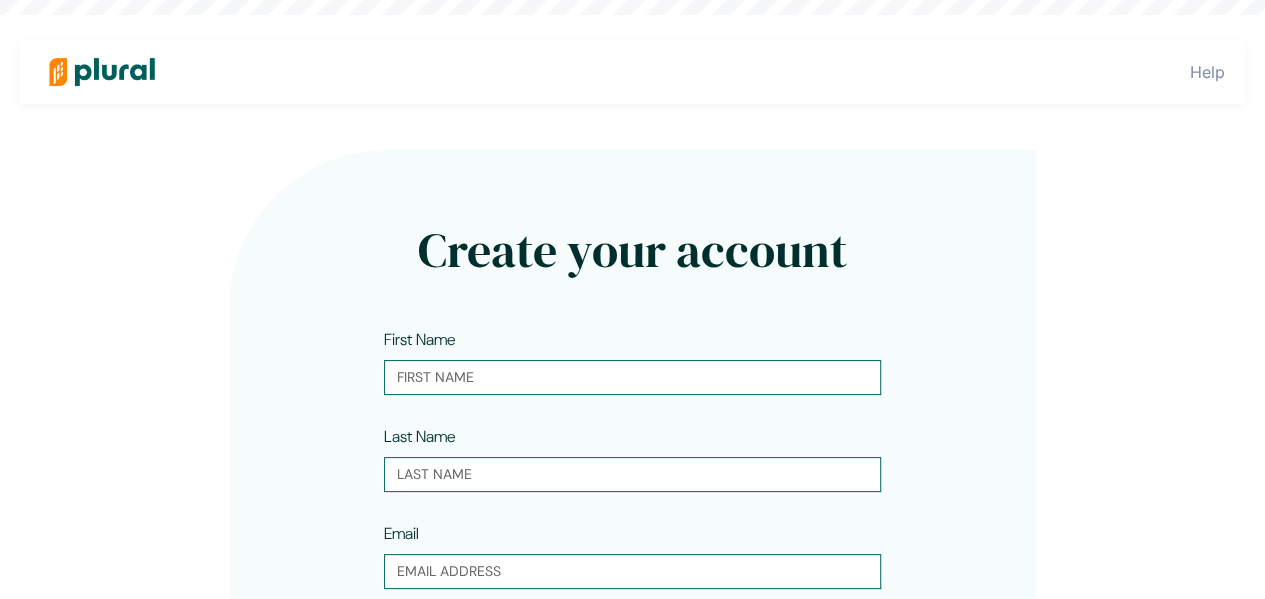 type on "[PERSON]" 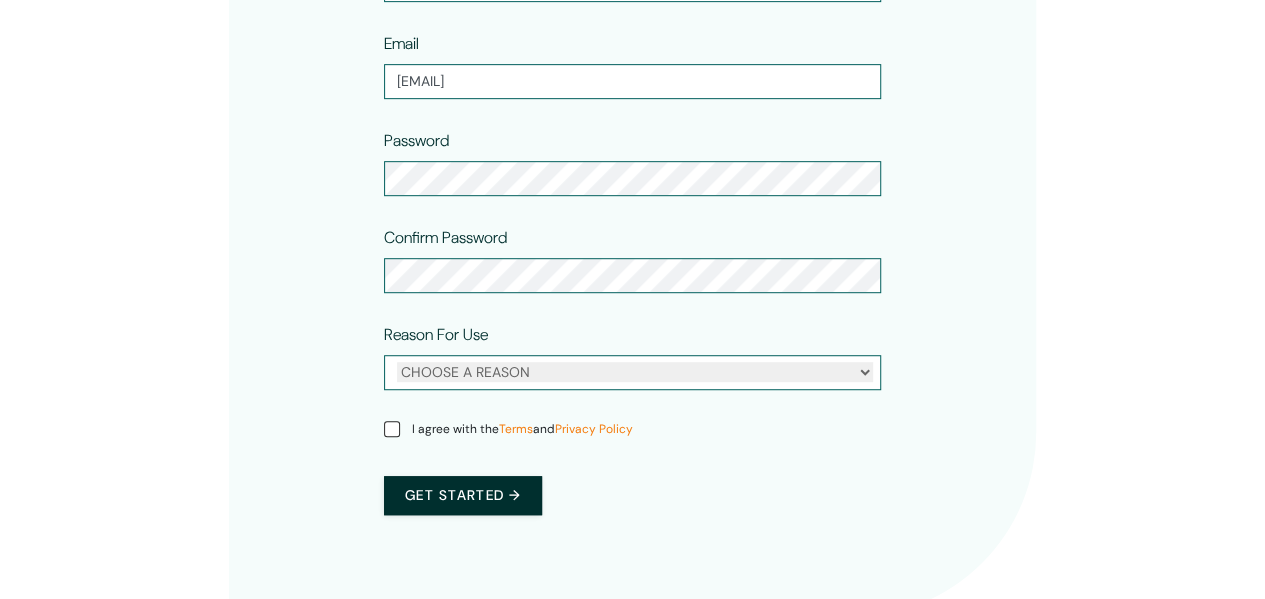scroll, scrollTop: 500, scrollLeft: 0, axis: vertical 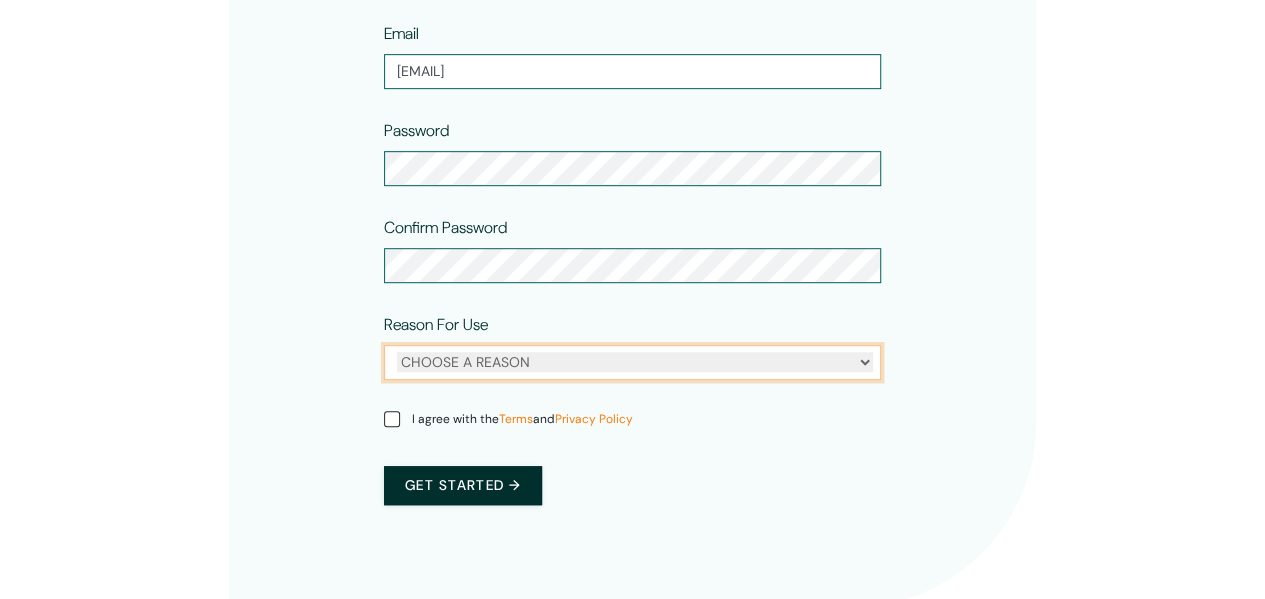 click on "CHOOSE A REASON Personal Professional" at bounding box center [635, 362] 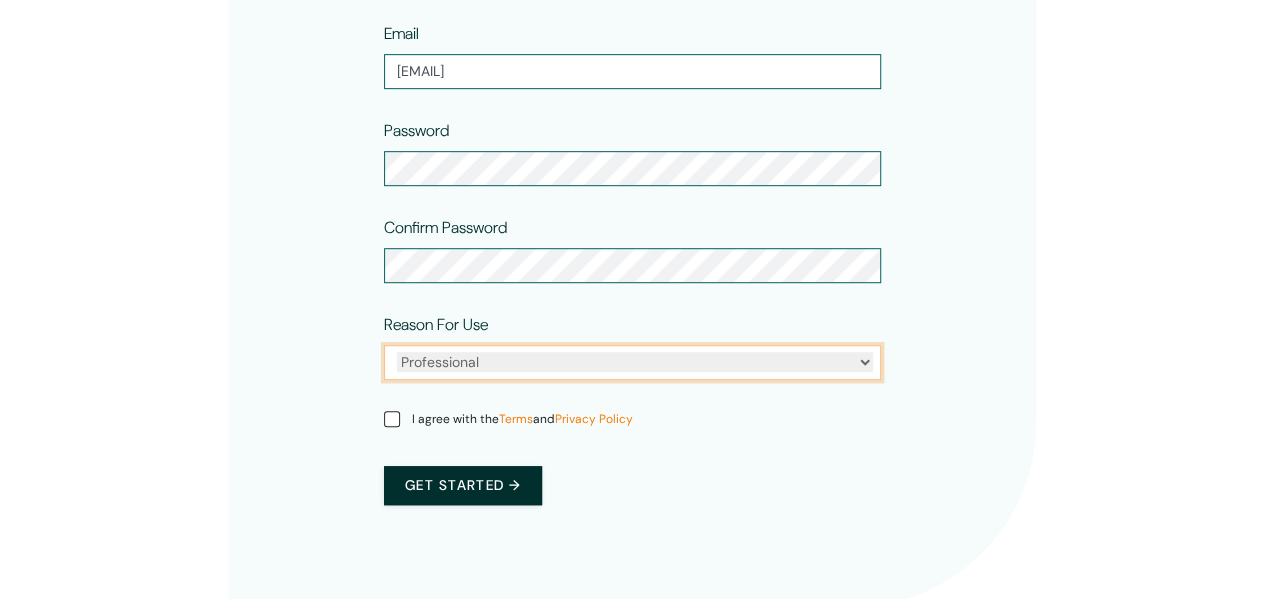 click on "CHOOSE A REASON Personal Professional" at bounding box center [635, 362] 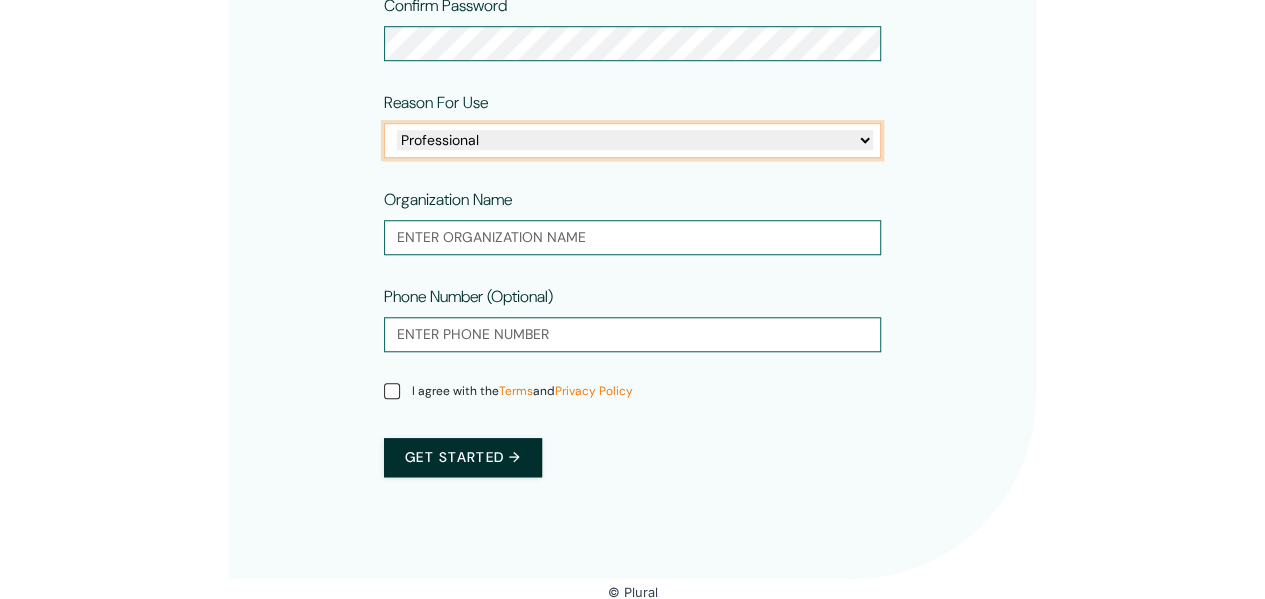 scroll, scrollTop: 724, scrollLeft: 0, axis: vertical 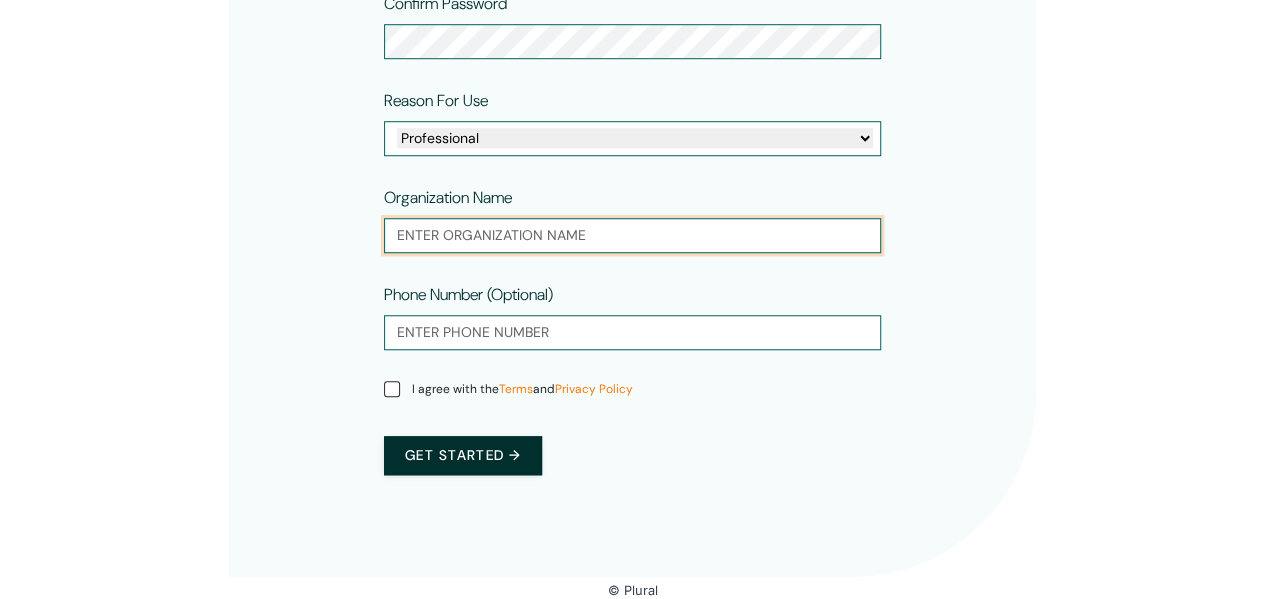 click at bounding box center (632, 235) 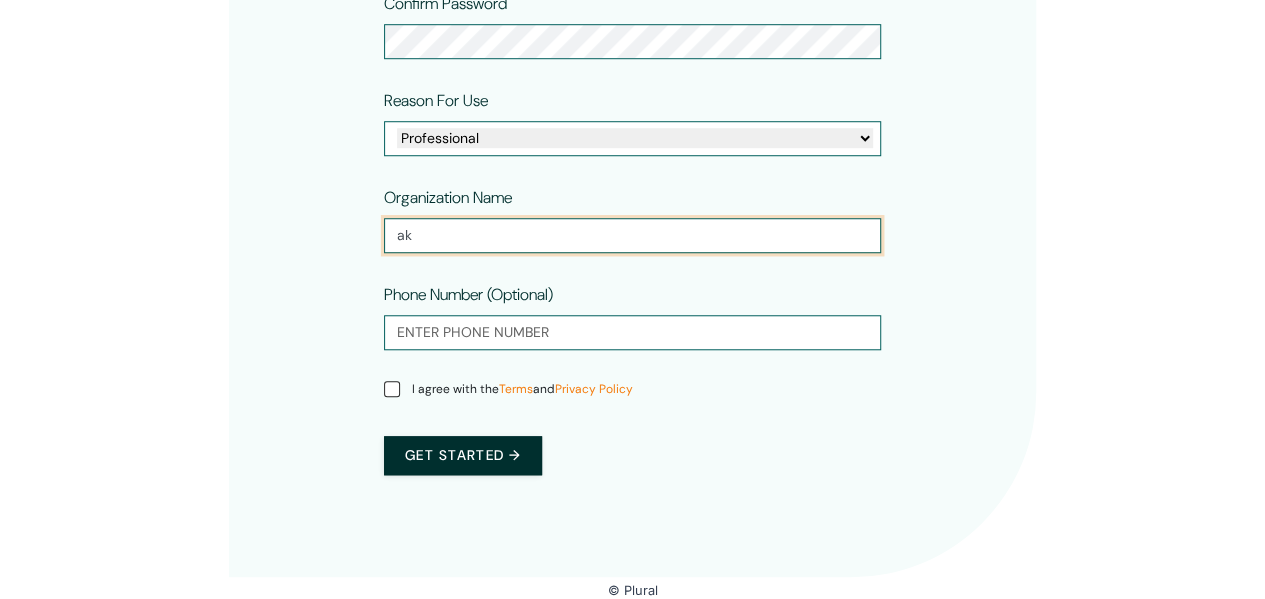 type on "a" 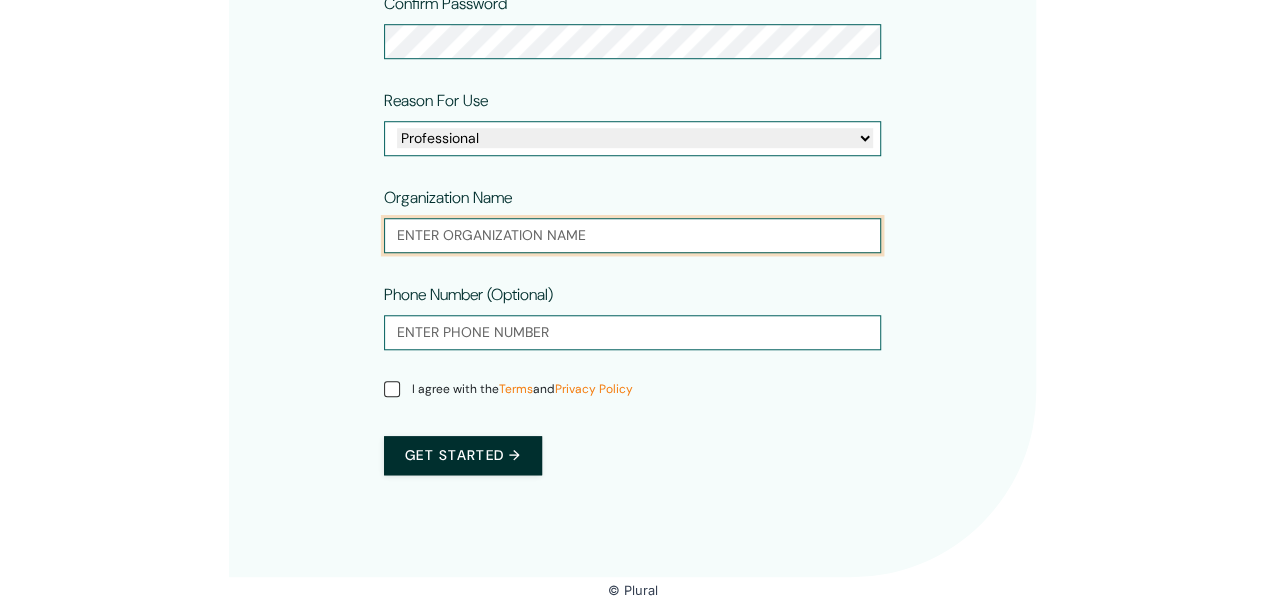 type on "A" 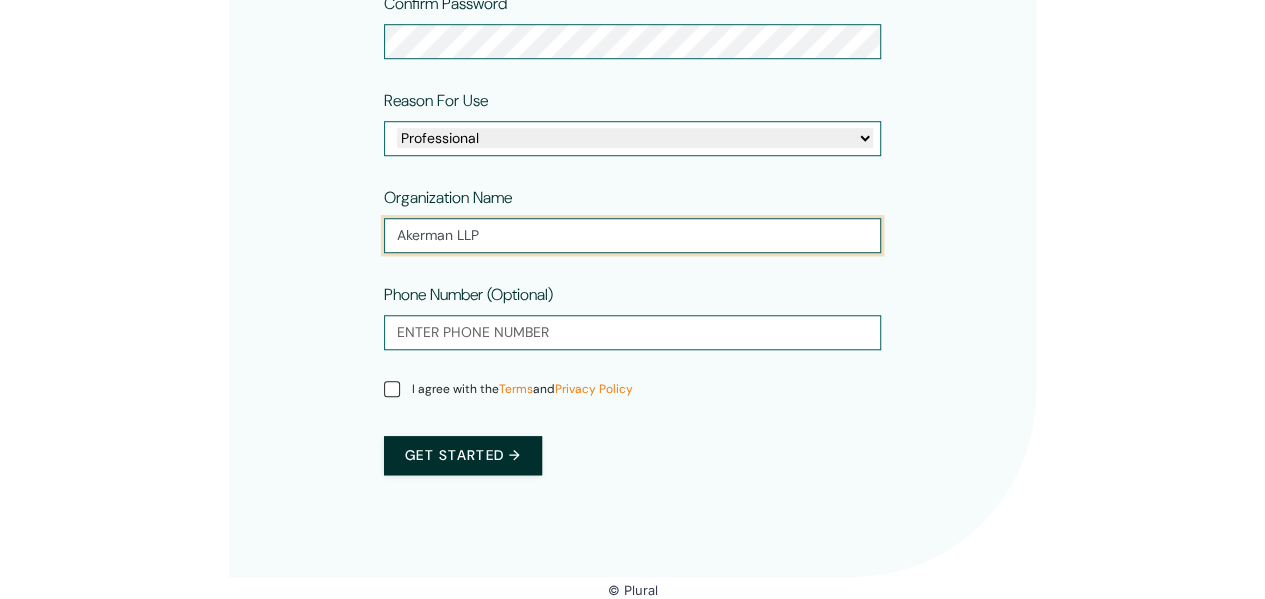 type on "Akerman LLP" 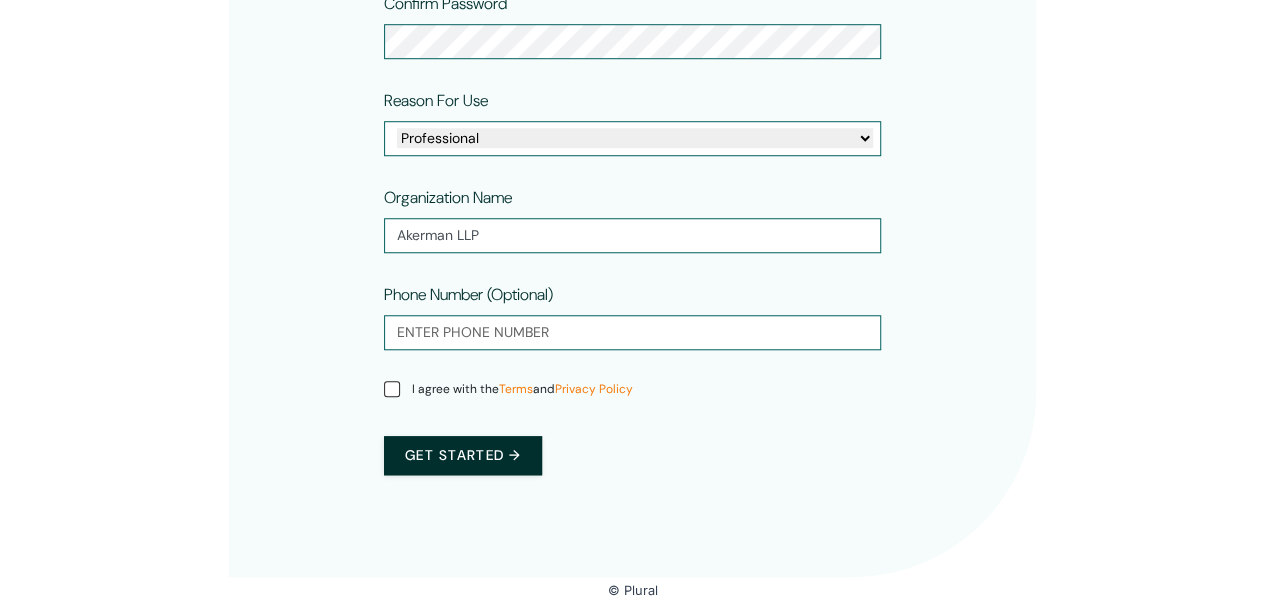 click on "Get started →" at bounding box center (632, 455) 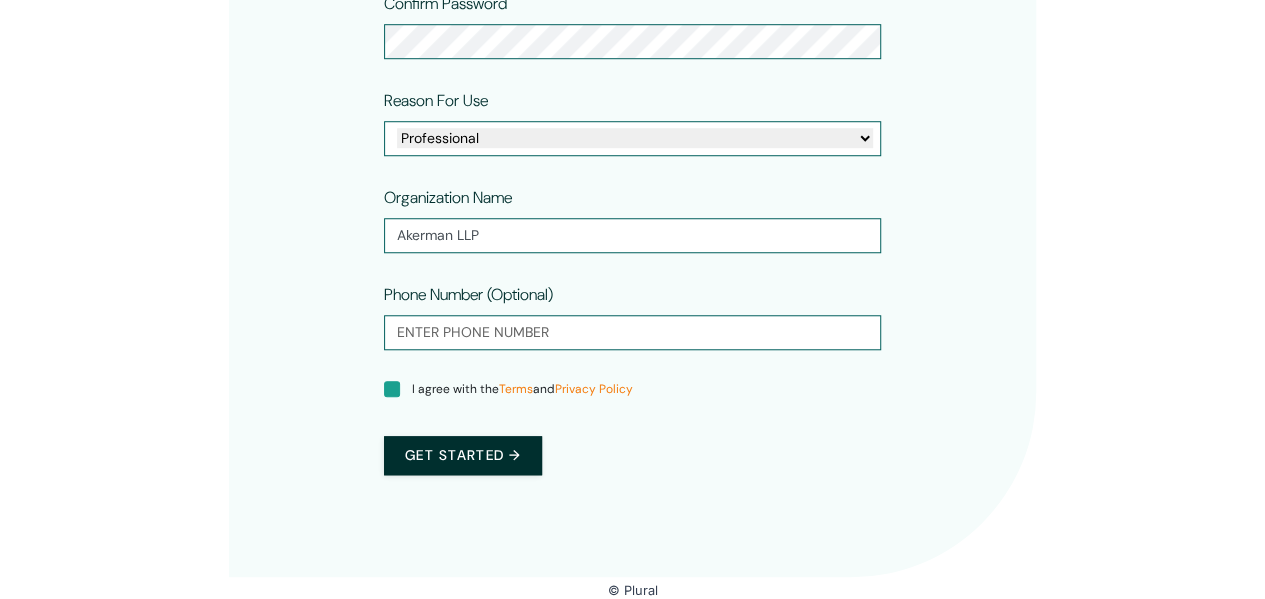 click on "I agree with the  Terms  and  Privacy Policy" at bounding box center [392, 389] 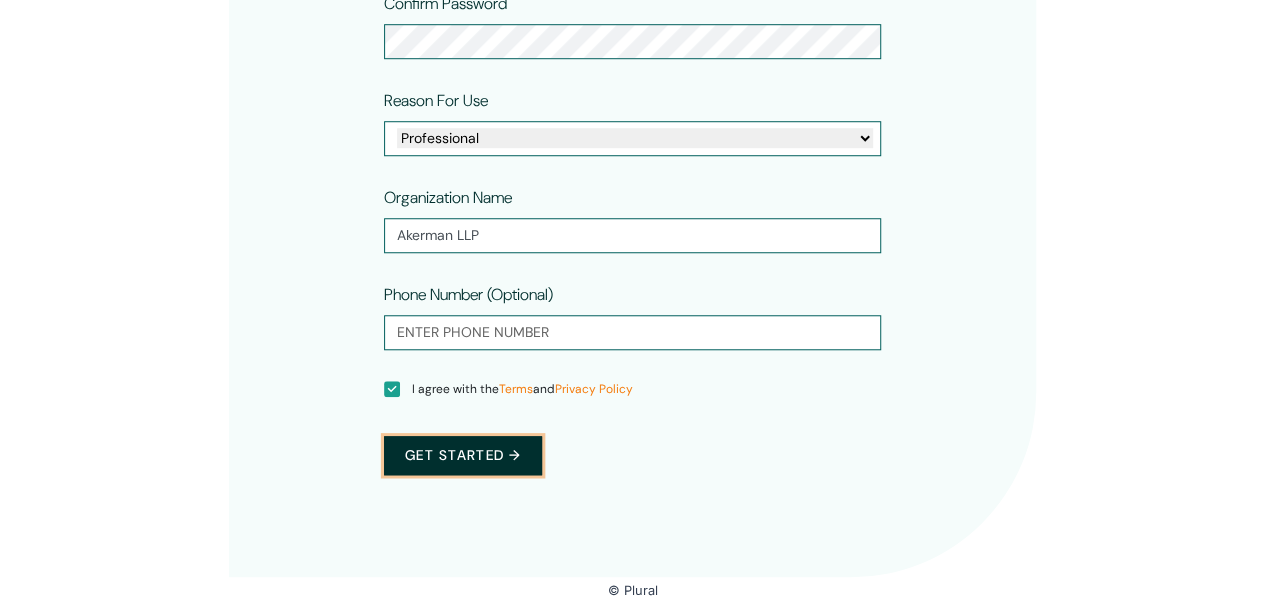 click on "Get started →" at bounding box center (463, 455) 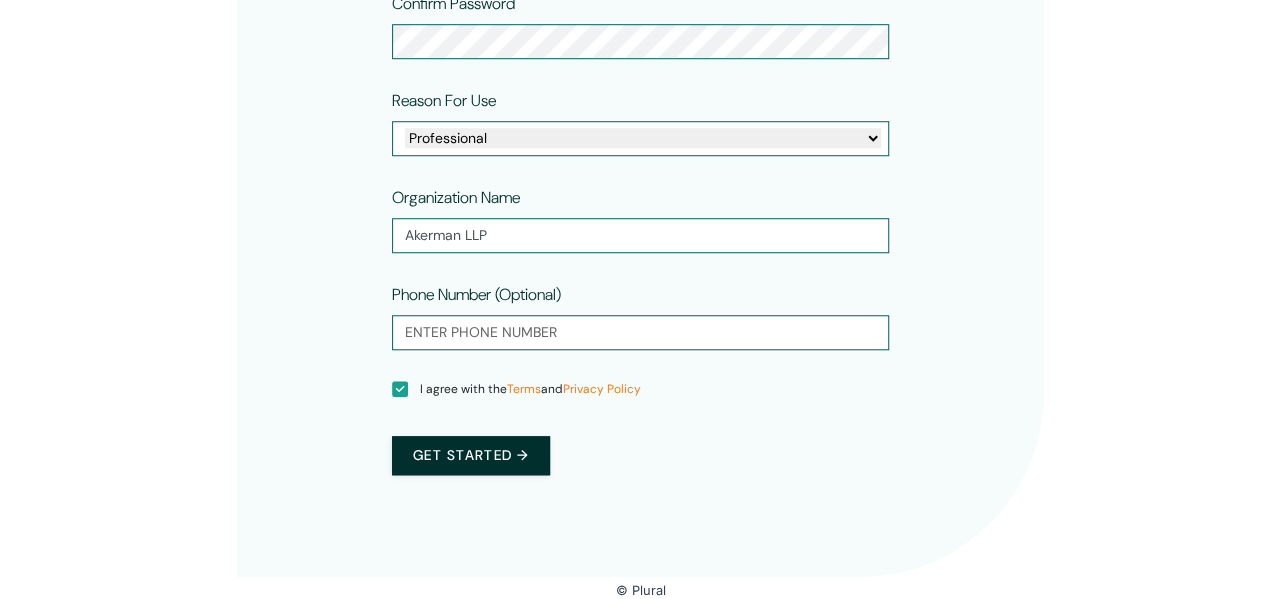 scroll, scrollTop: 0, scrollLeft: 0, axis: both 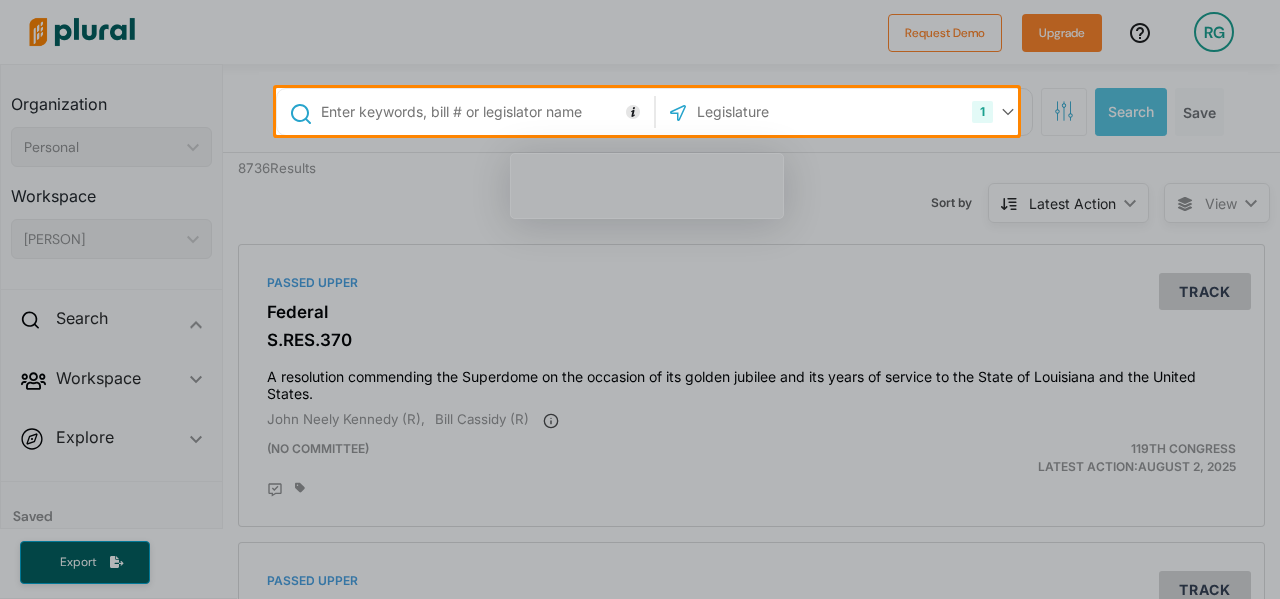 click at bounding box center (483, 112) 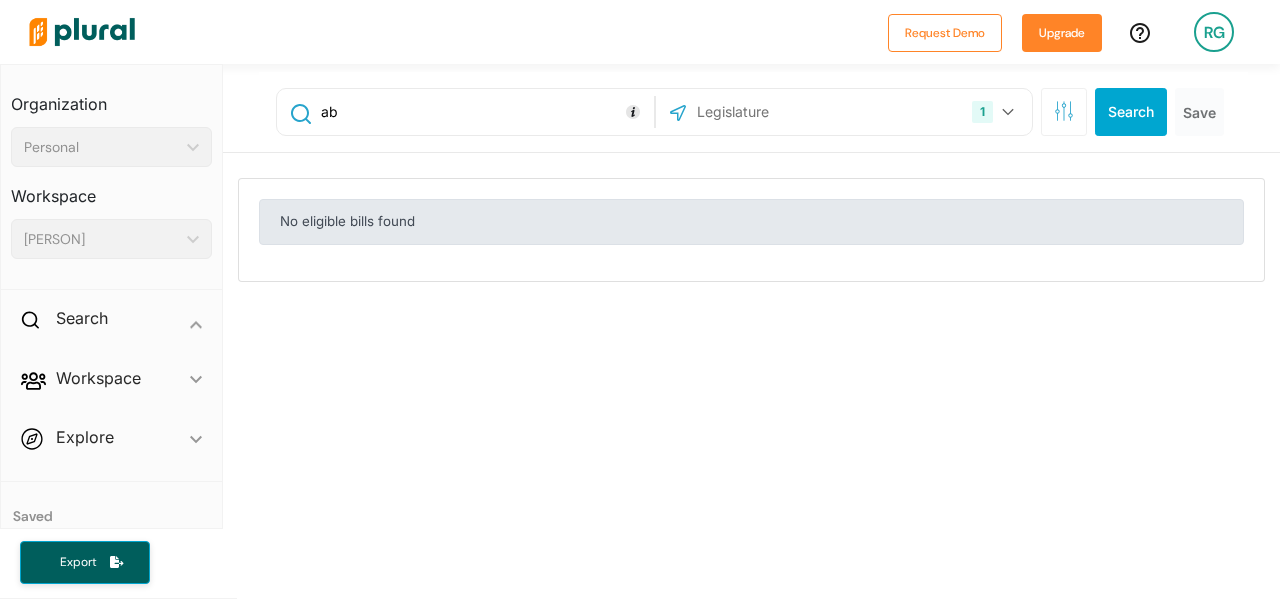 type on "a" 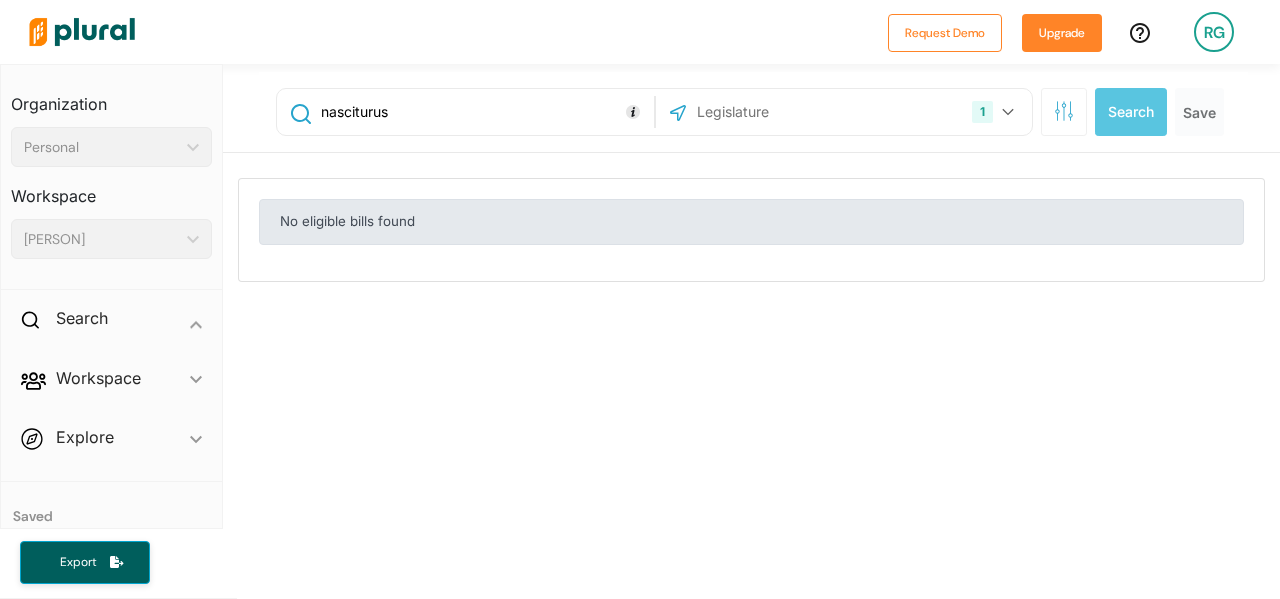 drag, startPoint x: 422, startPoint y: 104, endPoint x: 202, endPoint y: 119, distance: 220.51077 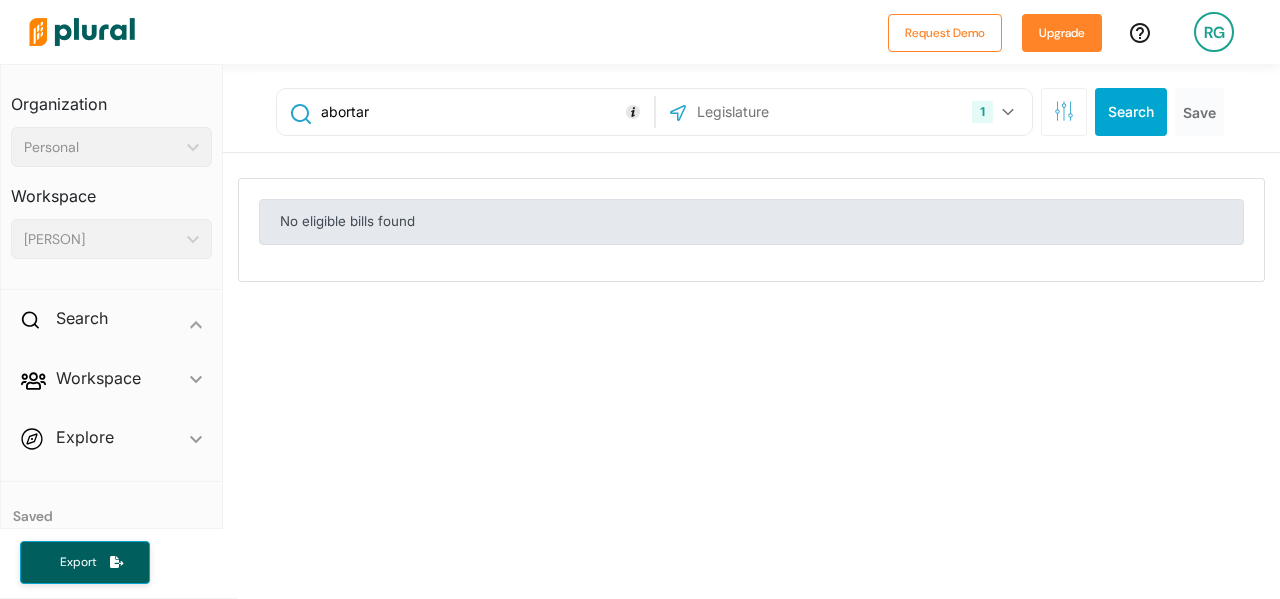 type on "abortar" 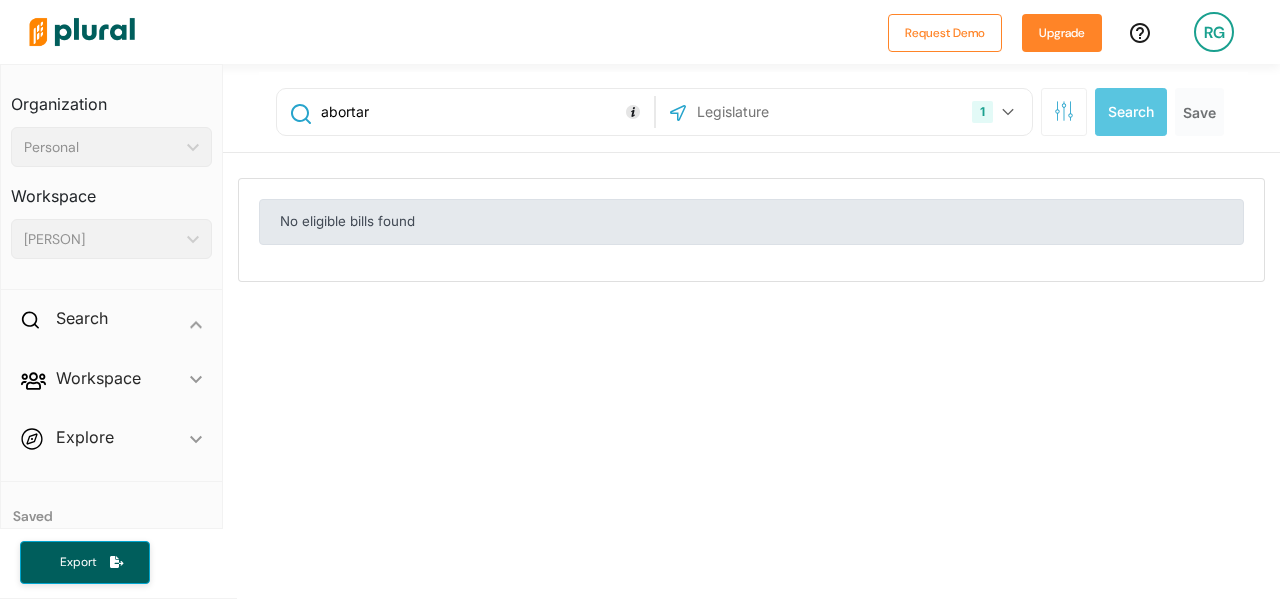 click at bounding box center (802, 112) 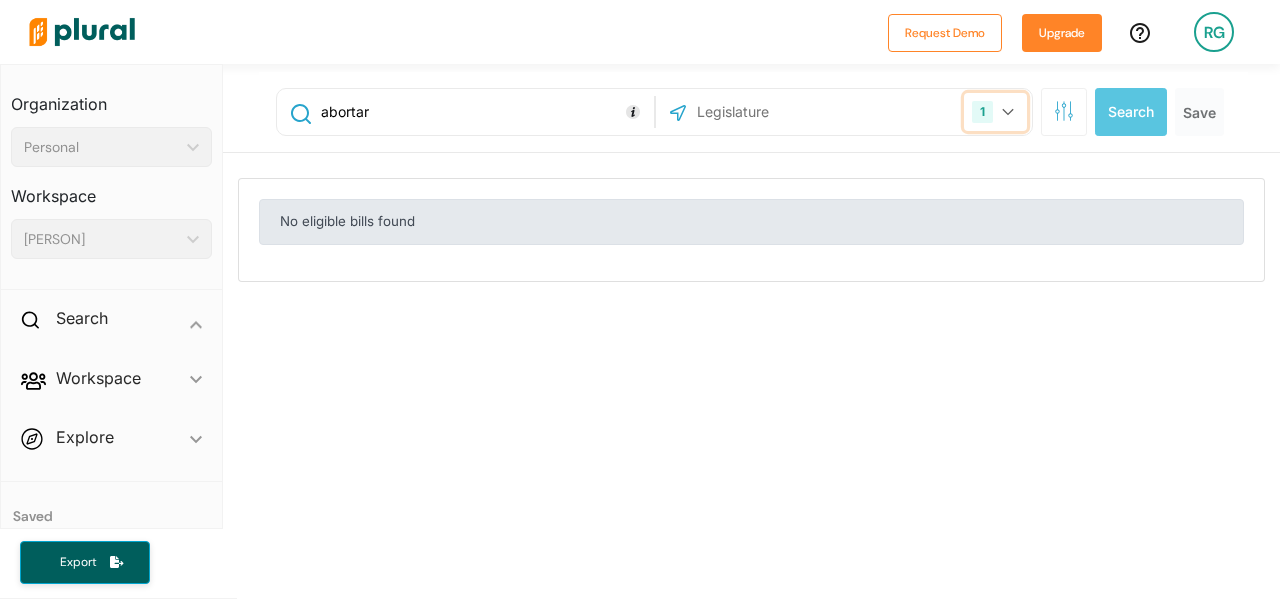 click 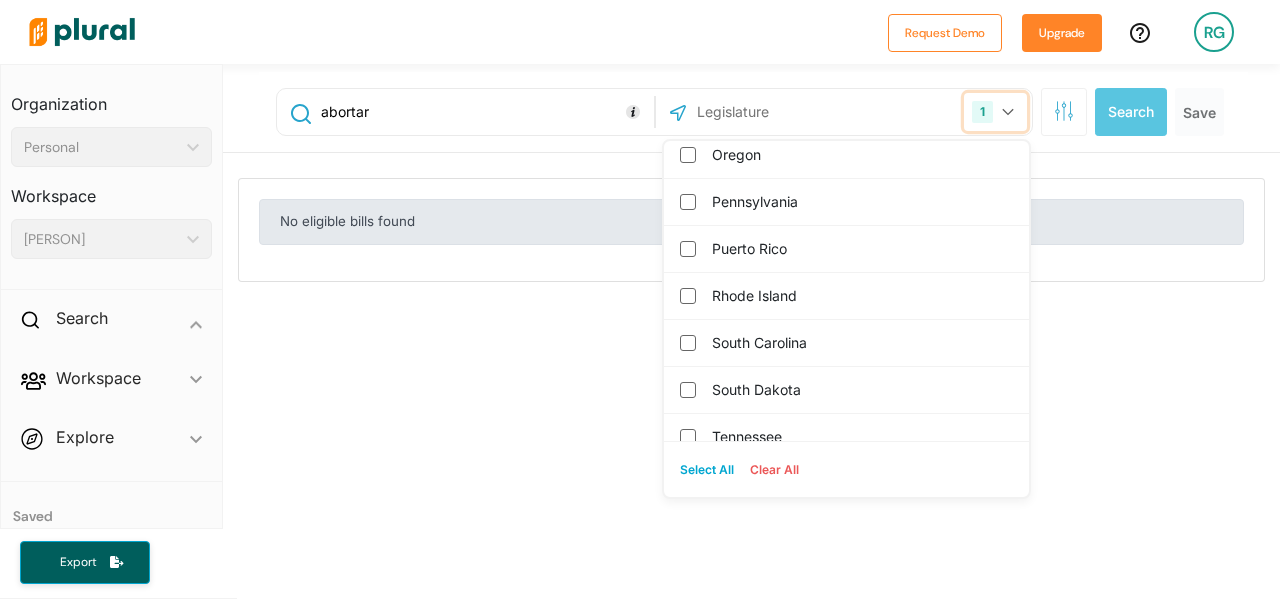 scroll, scrollTop: 1789, scrollLeft: 0, axis: vertical 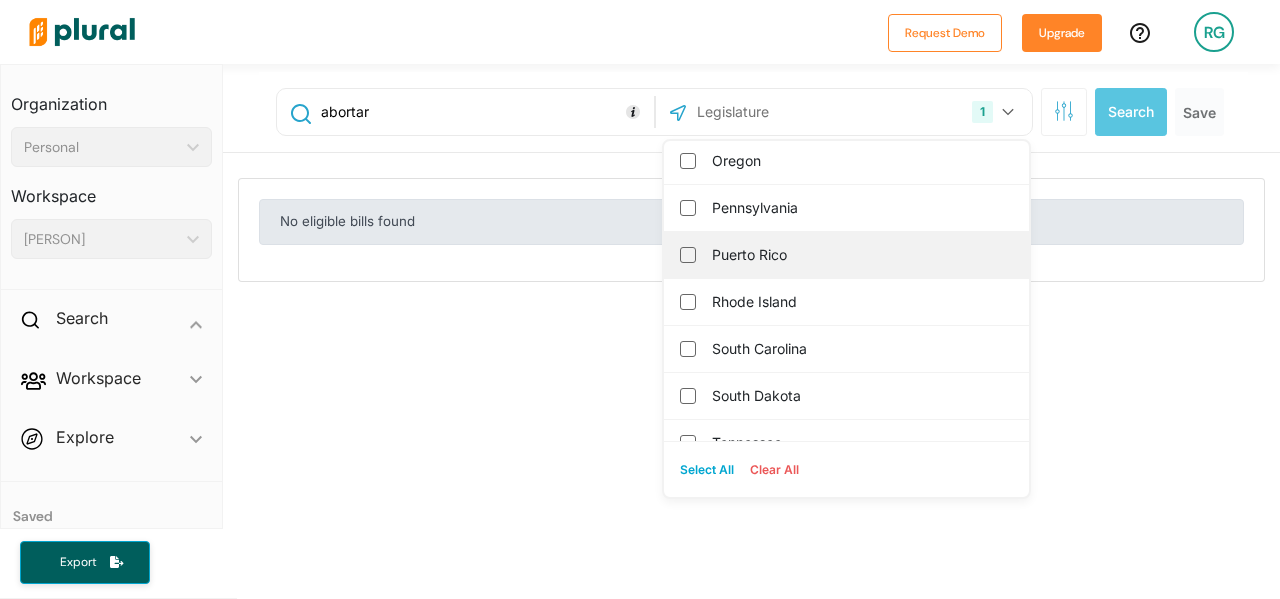 click on "Puerto Rico" at bounding box center [846, 255] 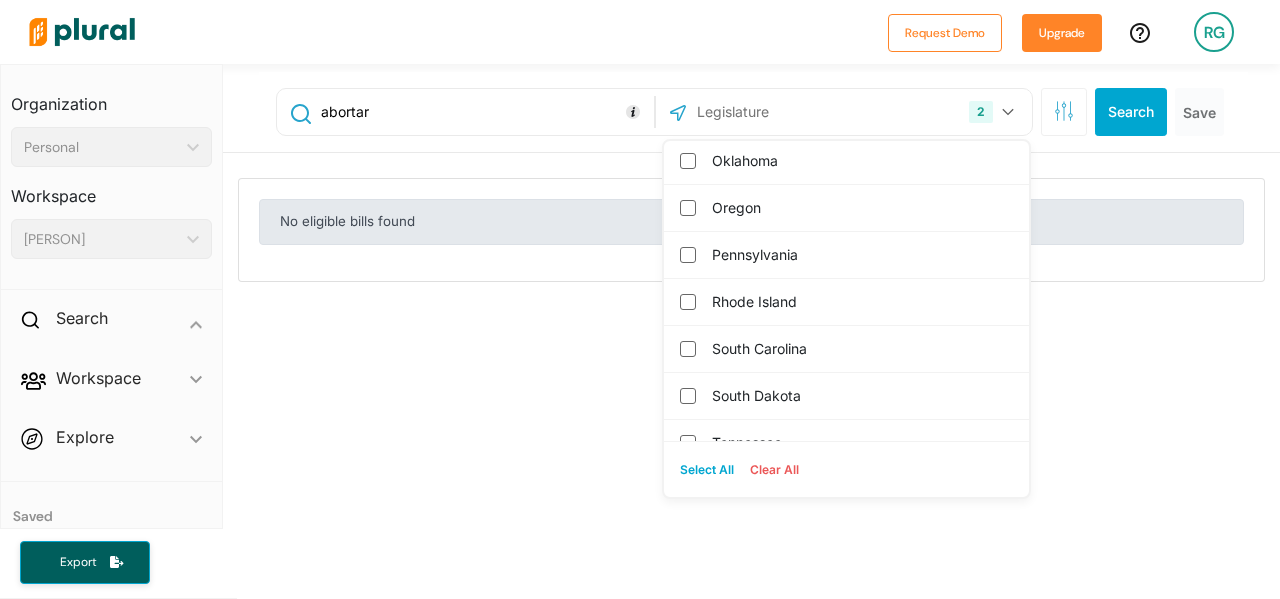 scroll, scrollTop: 0, scrollLeft: 0, axis: both 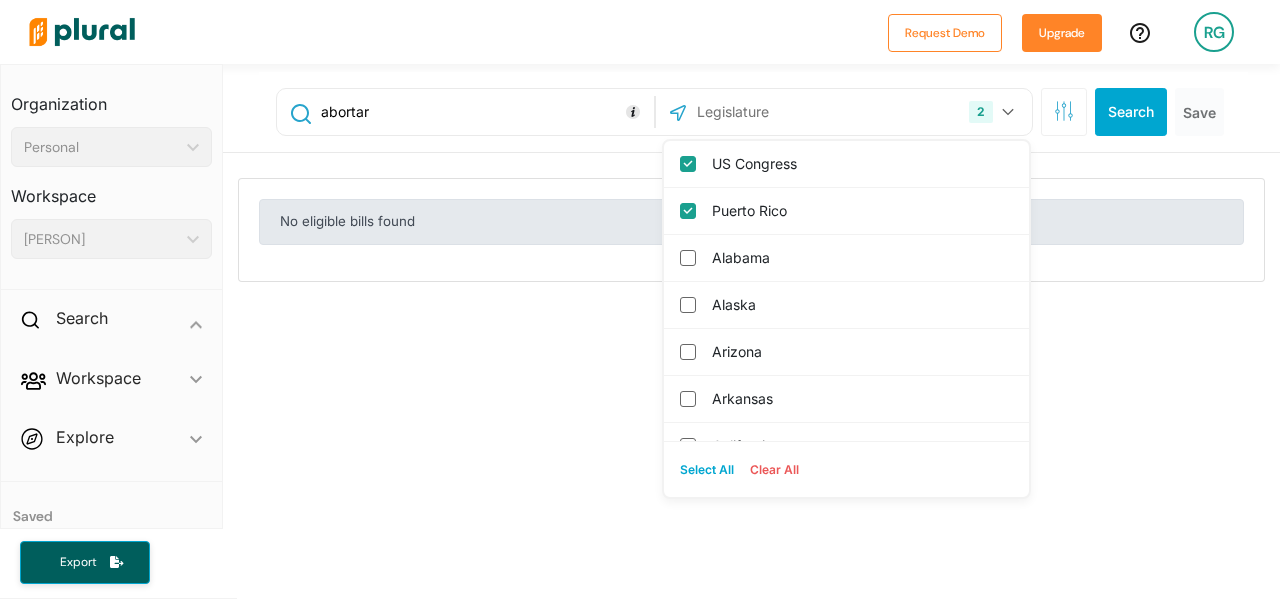 click on "Select All" at bounding box center [707, 470] 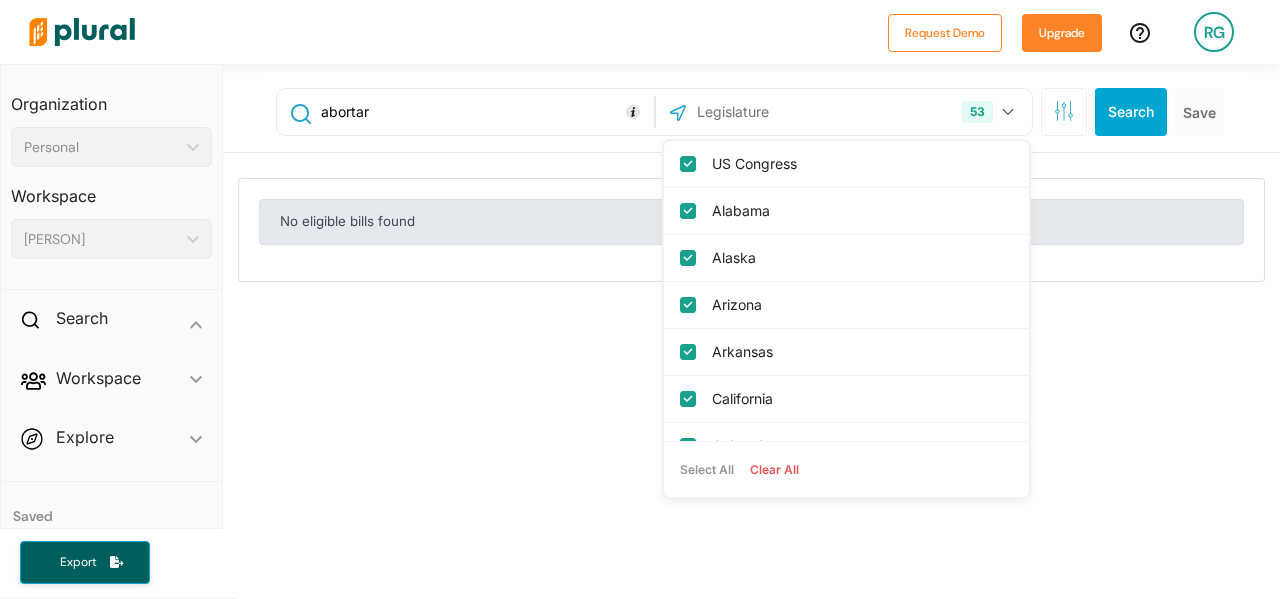 click on "Clear All" at bounding box center (774, 470) 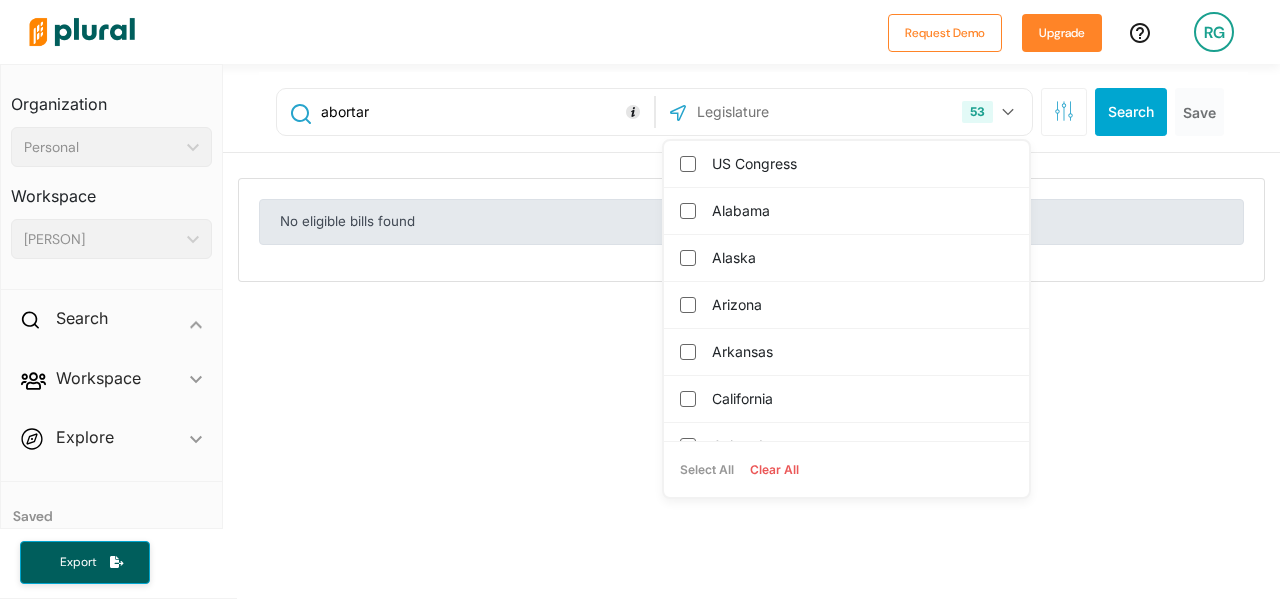 checkbox on "false" 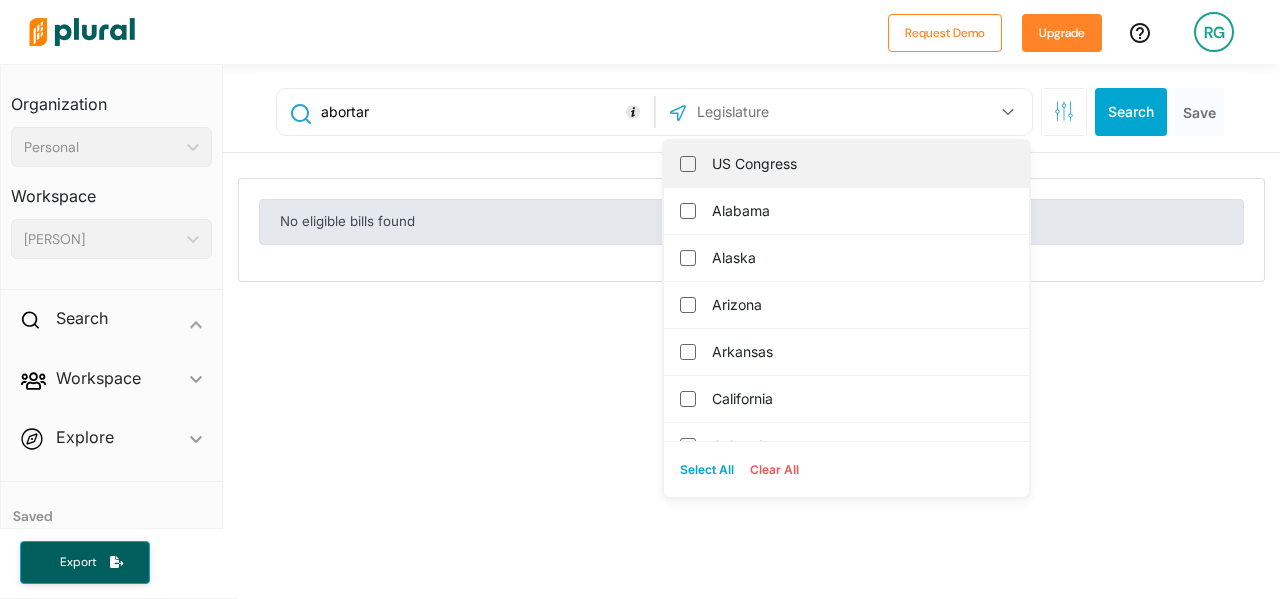 click on "US Congress" at bounding box center [846, 164] 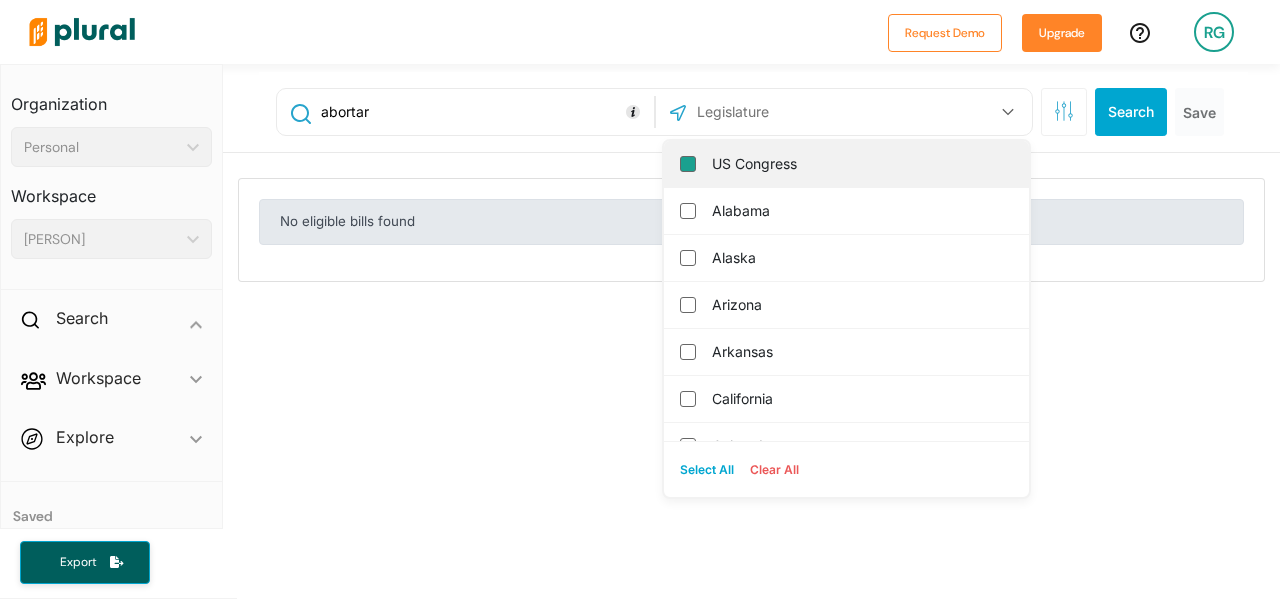 click on "US Congress" at bounding box center (688, 164) 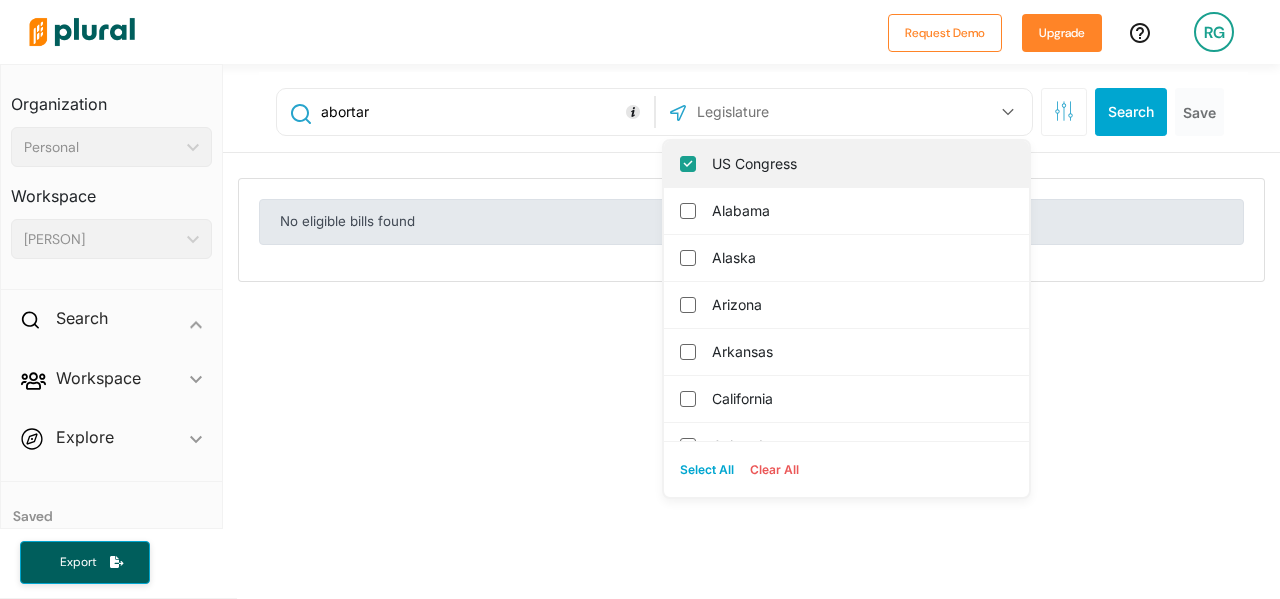 checkbox on "true" 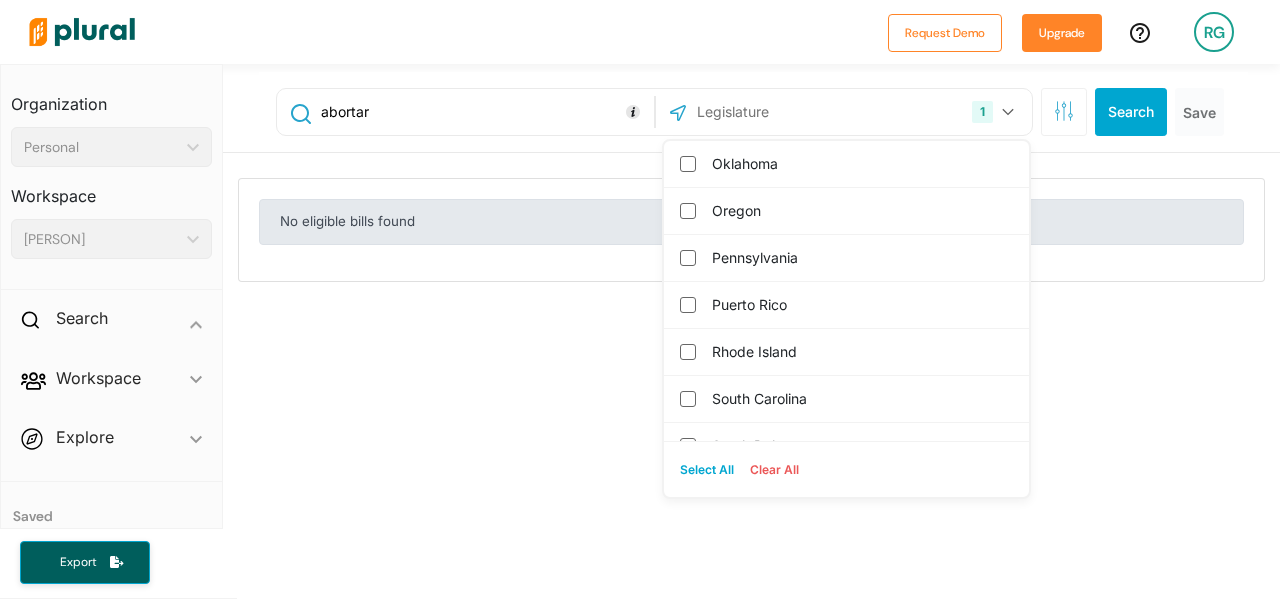scroll, scrollTop: 1789, scrollLeft: 0, axis: vertical 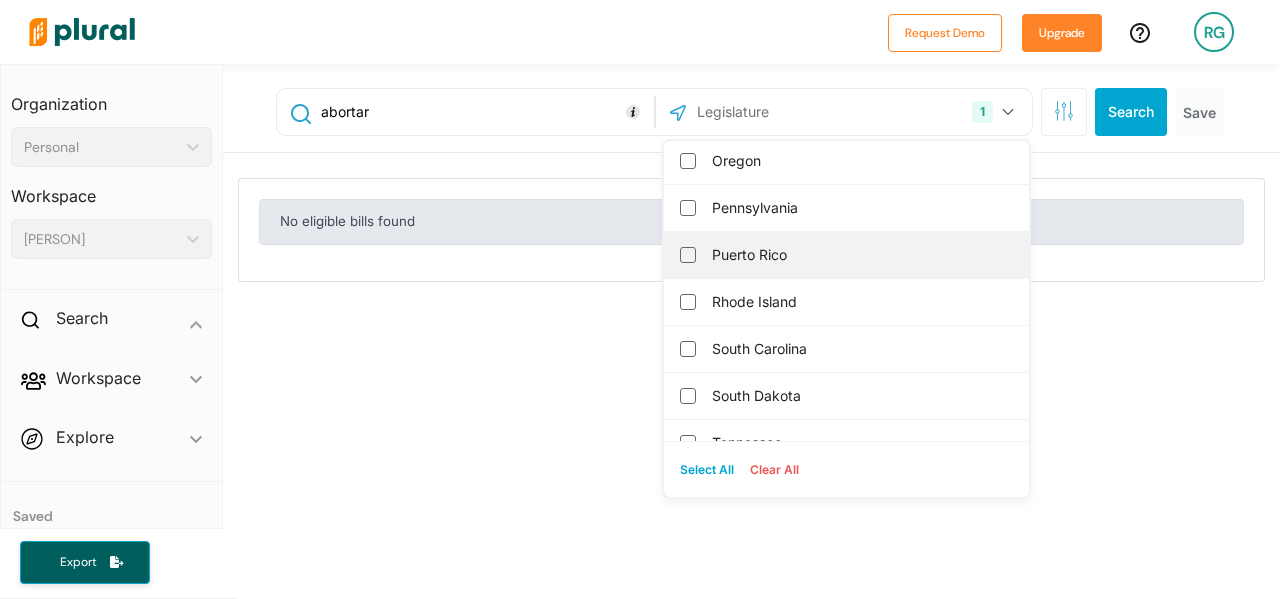click on "Puerto Rico" at bounding box center [860, 255] 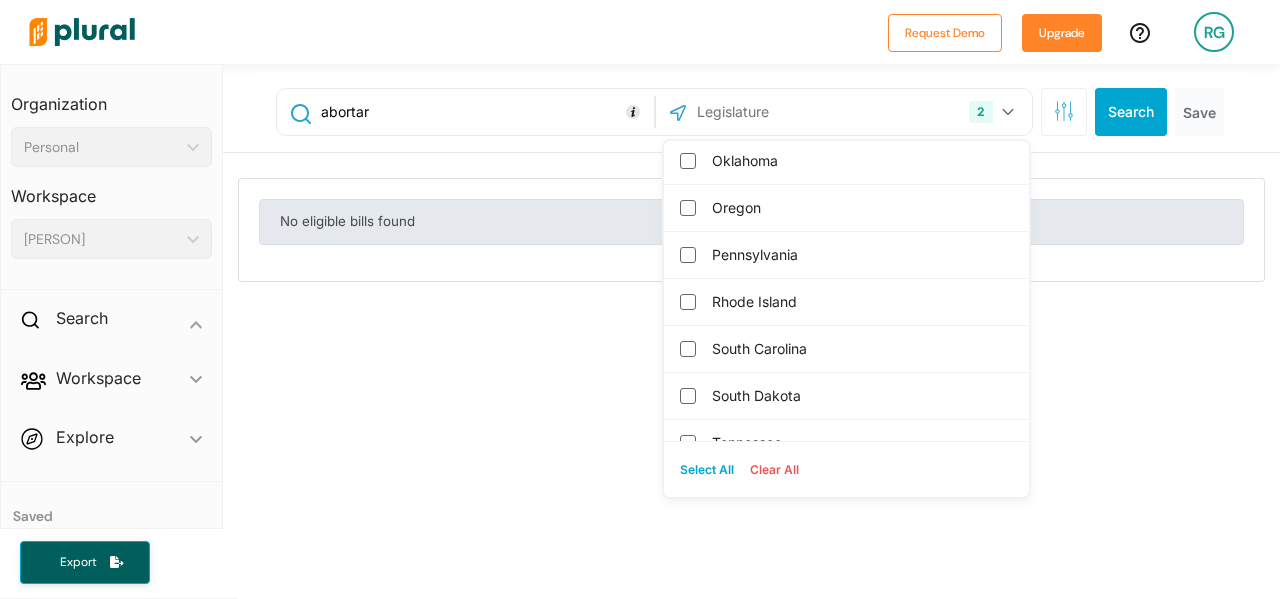 scroll, scrollTop: 0, scrollLeft: 0, axis: both 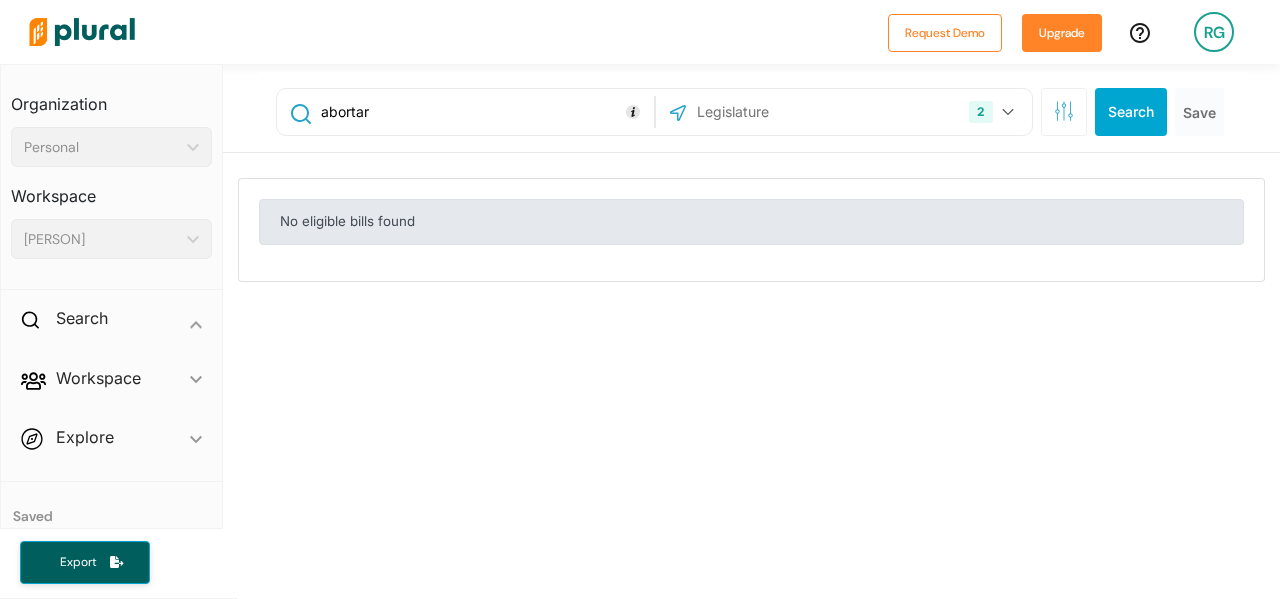 click on "abortar 2 US Congress Puerto Rico Alabama Alaska Arizona Arkansas California Colorado Connecticut Delaware District of Columbia Florida Georgia Hawaii Idaho Illinois Indiana Iowa Kansas Kentucky Louisiana Maine Maryland Massachusetts Michigan Minnesota Mississippi Missouri Montana Nebraska Nevada New Hampshire New Jersey New Mexico New York North Carolina North Dakota Ohio Oklahoma Oregon Pennsylvania Puerto Rico Rhode Island South Carolina South Dakota Tennessee Texas Utah Vermont Virginia Washington West Virginia Wisconsin Wyoming Select All Clear All   Search Save No eligible bills found" at bounding box center (751, 664) 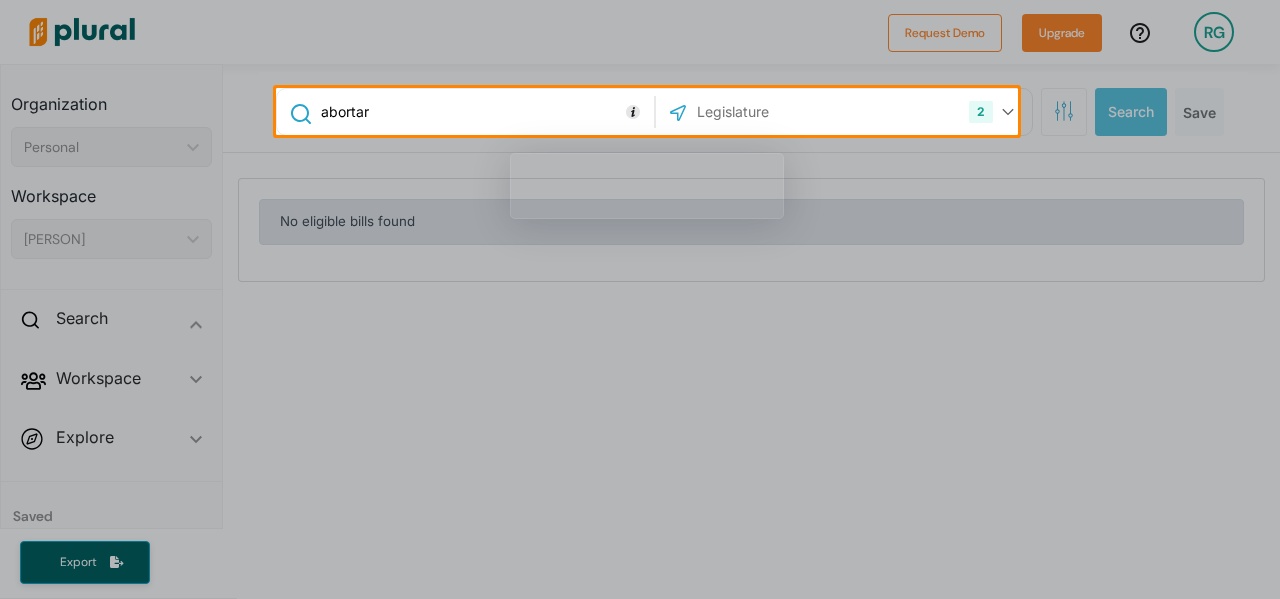 drag, startPoint x: 525, startPoint y: 113, endPoint x: 357, endPoint y: 113, distance: 168 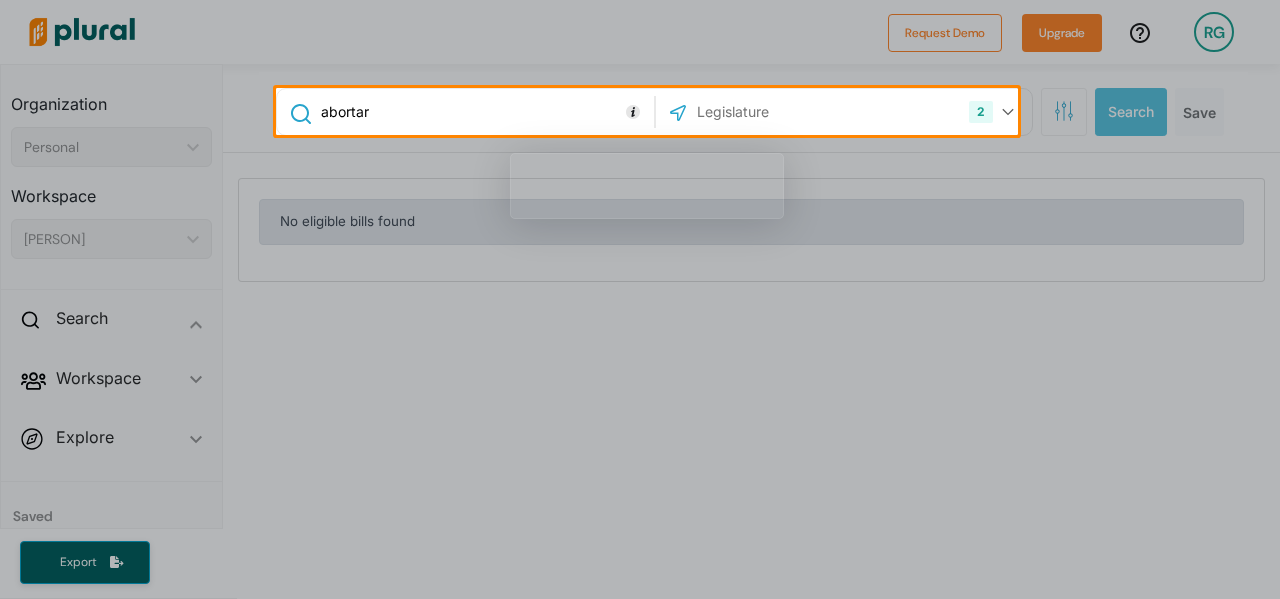 click on "abortar" at bounding box center [483, 112] 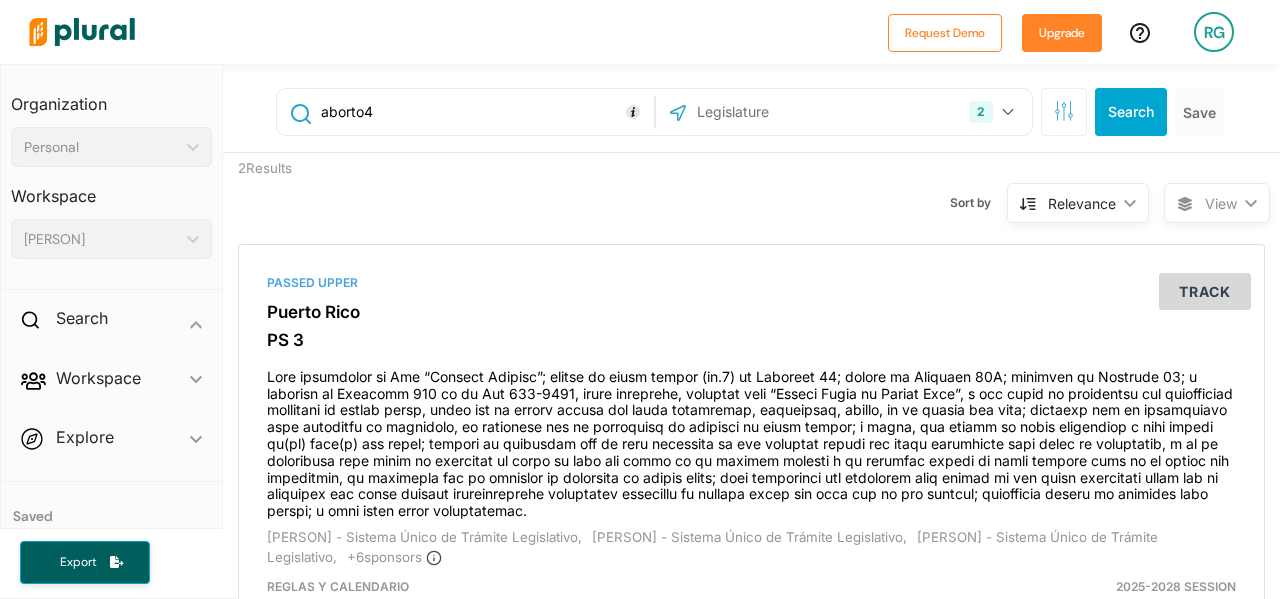 click on "aborto4" at bounding box center (483, 112) 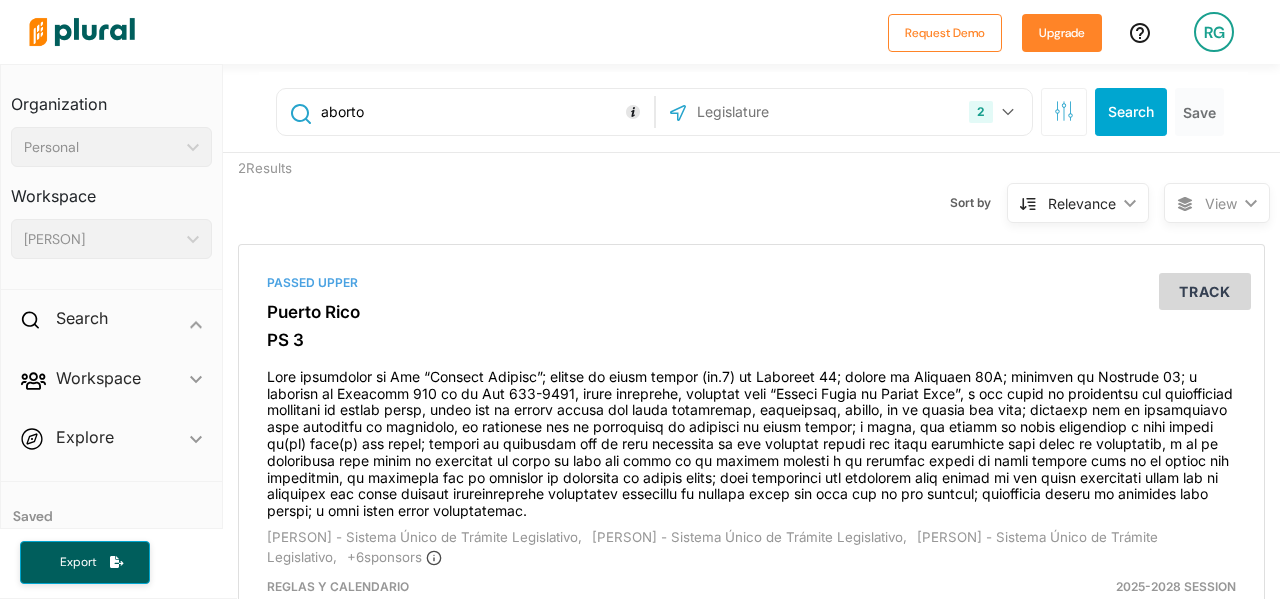 type on "aborto" 